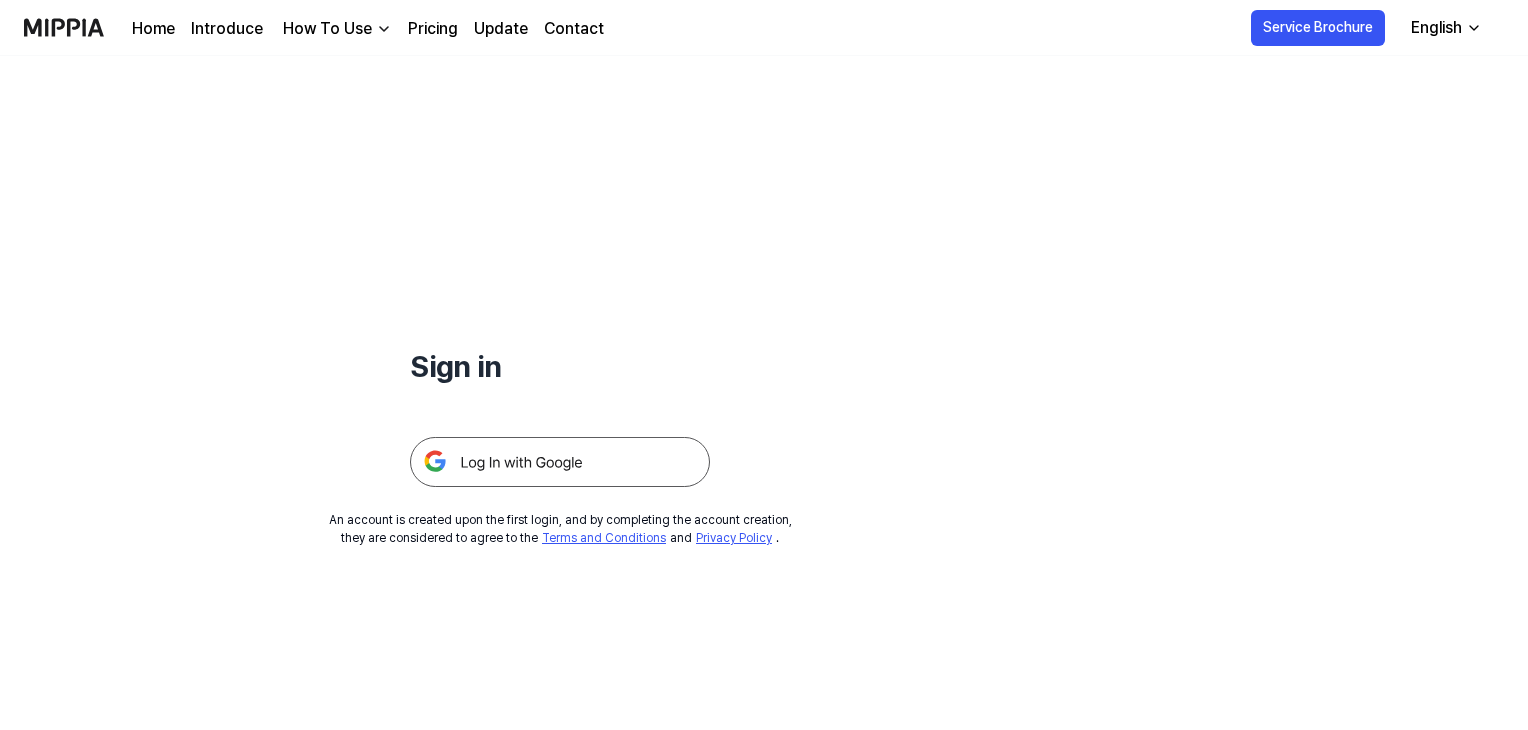 scroll, scrollTop: 0, scrollLeft: 0, axis: both 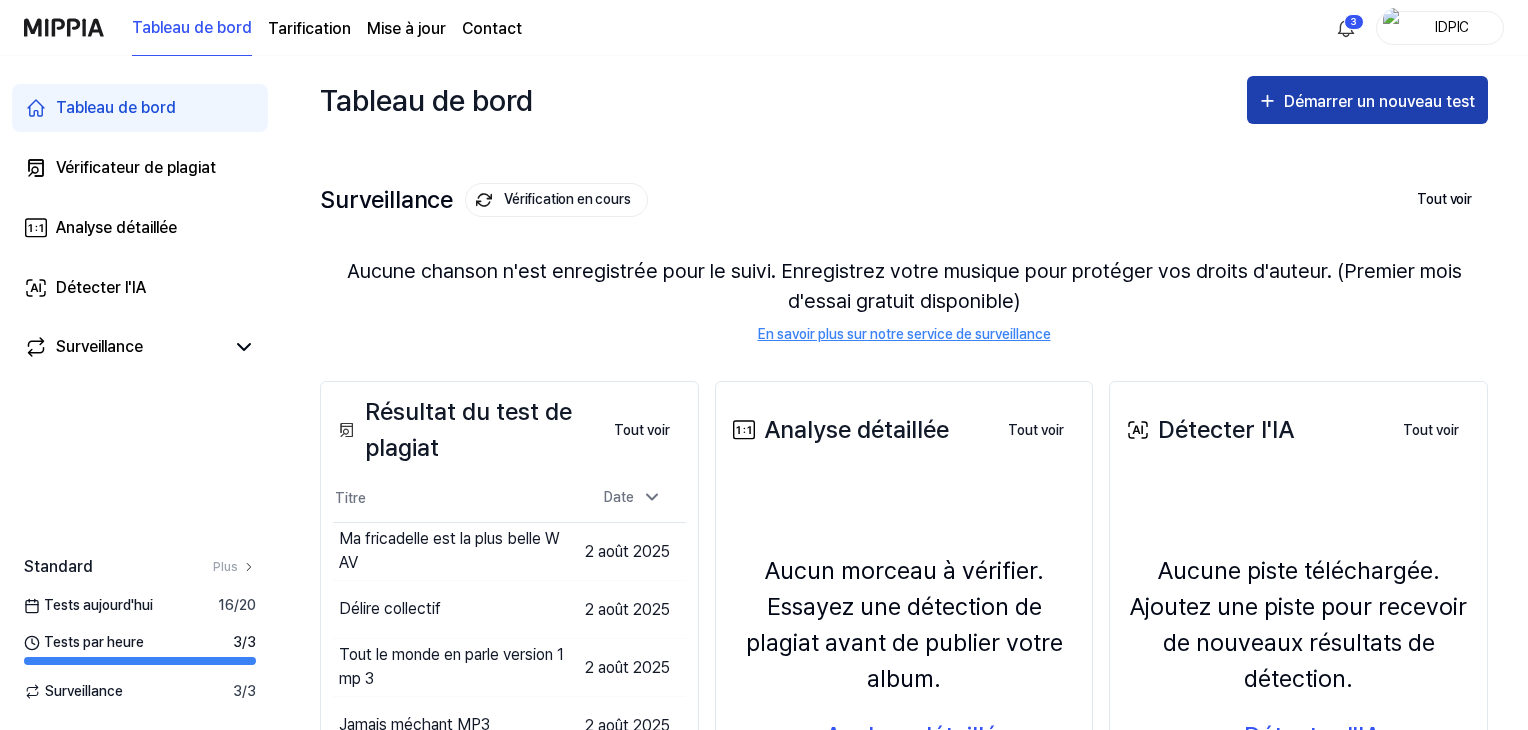click on "Démarrer un nouveau test" at bounding box center [1379, 101] 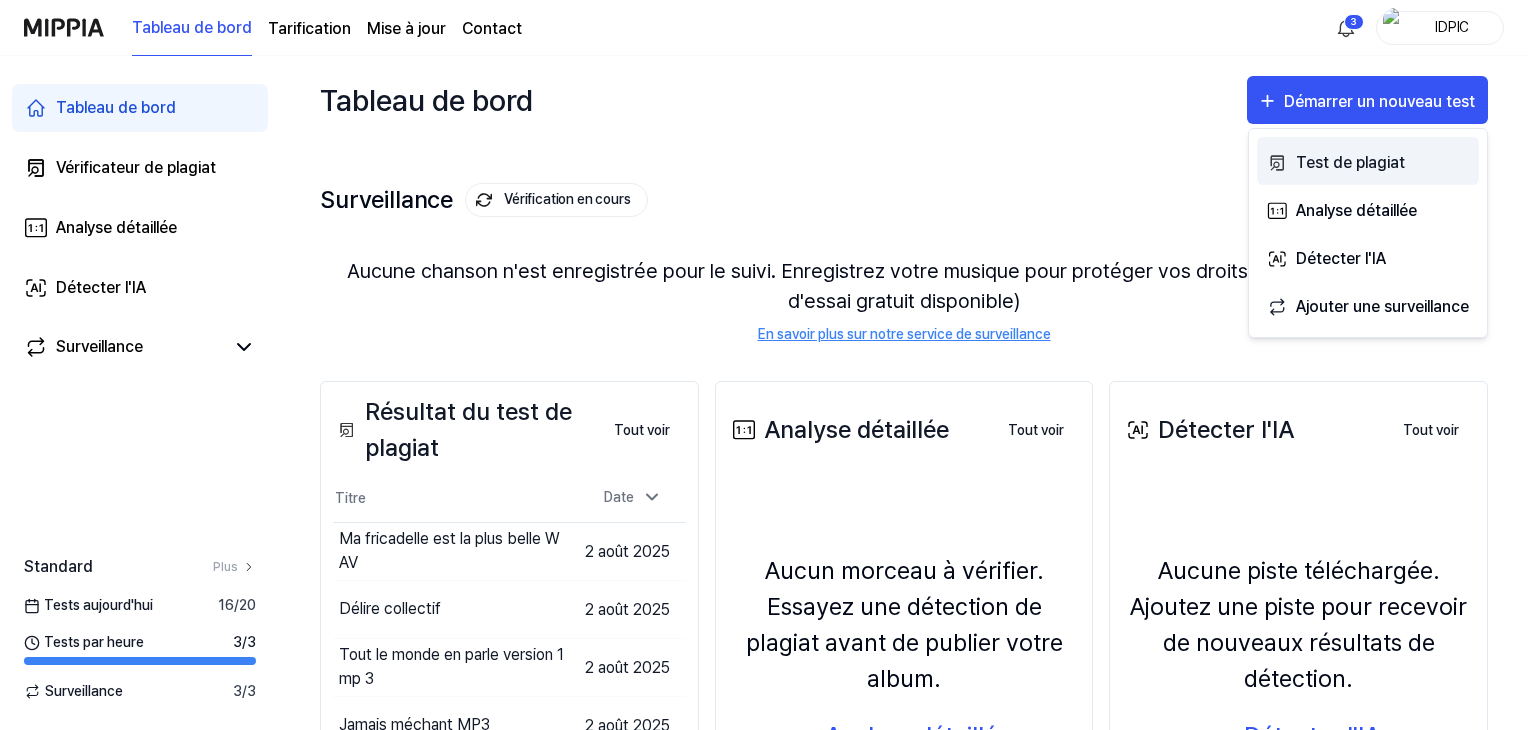 click on "Test de plagiat" at bounding box center (1350, 162) 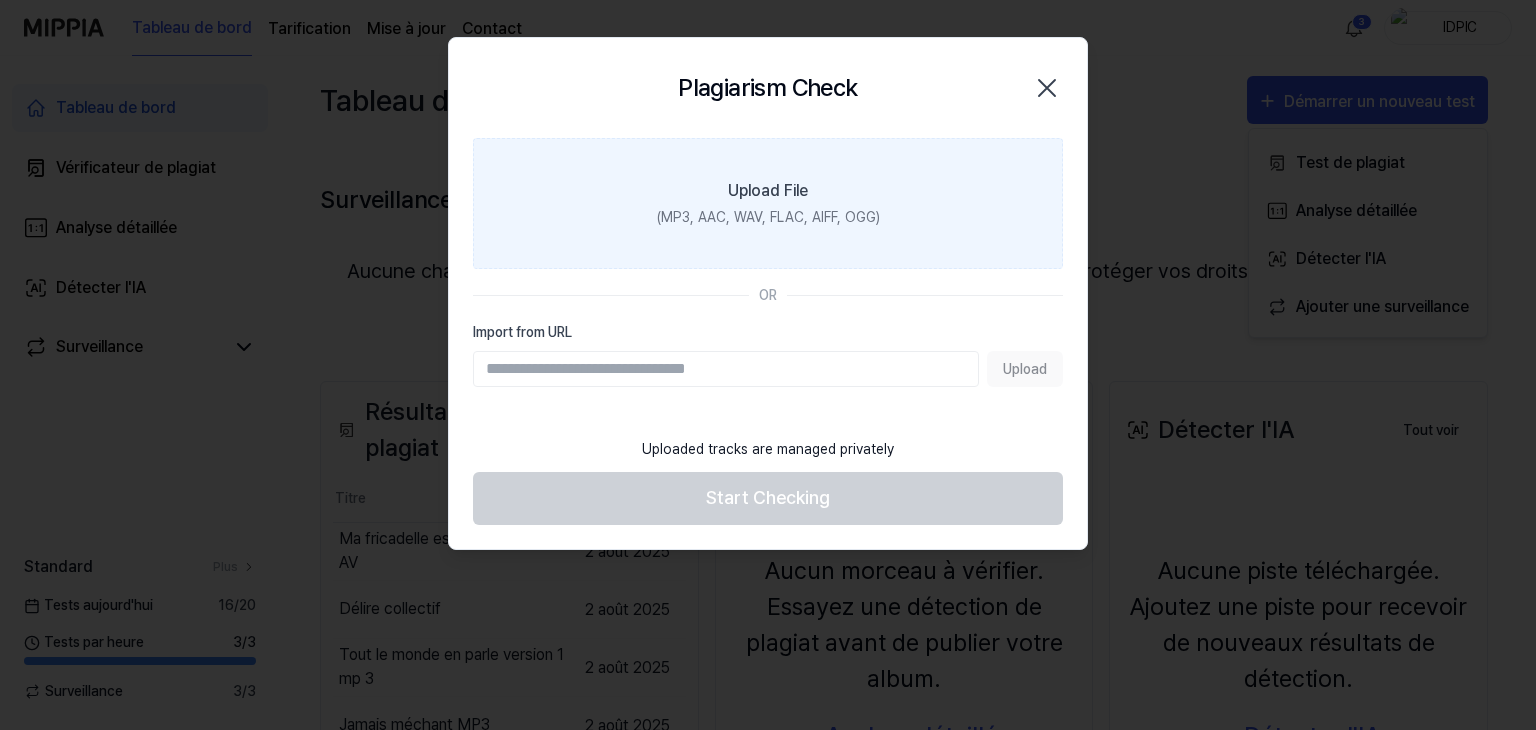 click on "(MP3, AAC, WAV, FLAC, AIFF, OGG)" at bounding box center [768, 217] 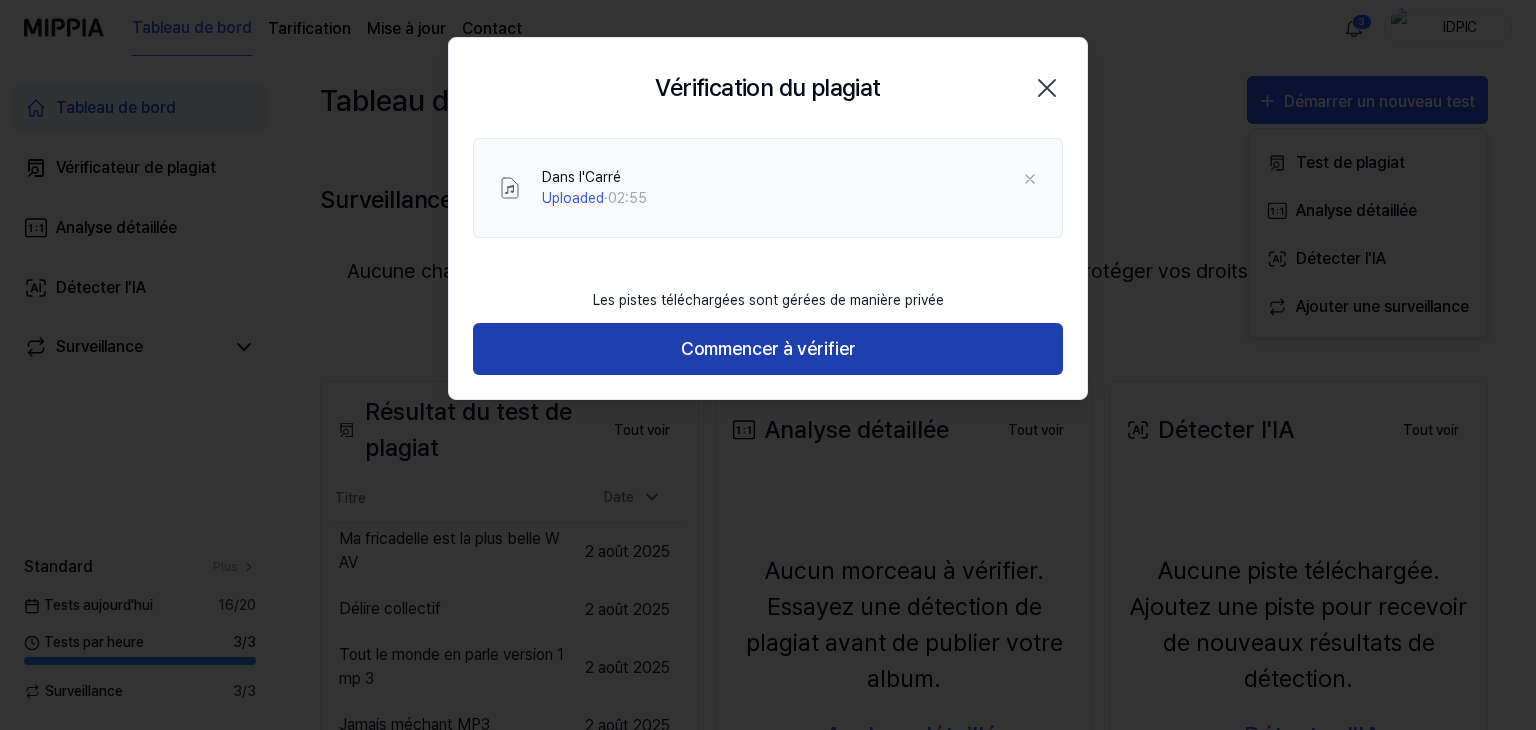 click on "Commencer à vérifier" at bounding box center (768, 348) 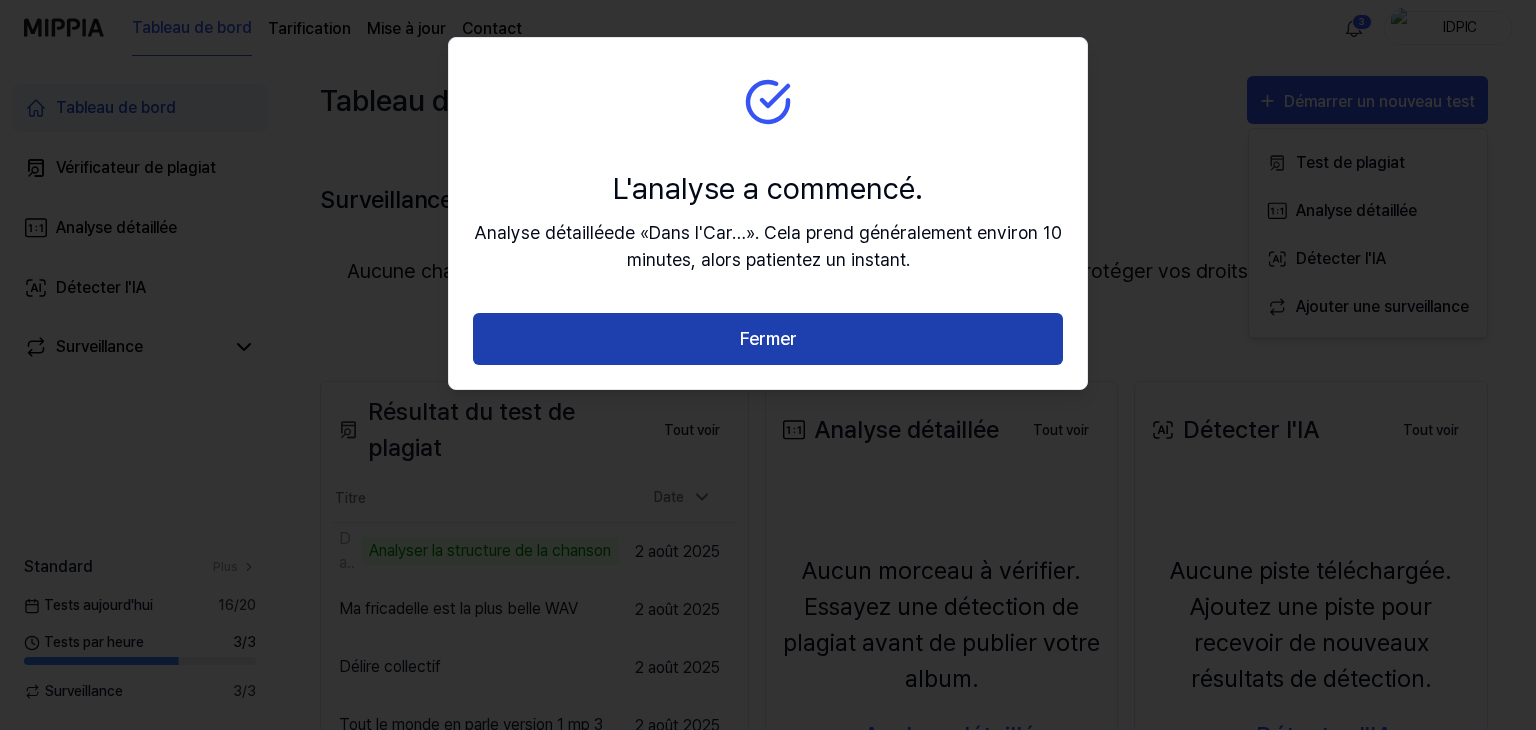 click on "Fermer" at bounding box center [768, 338] 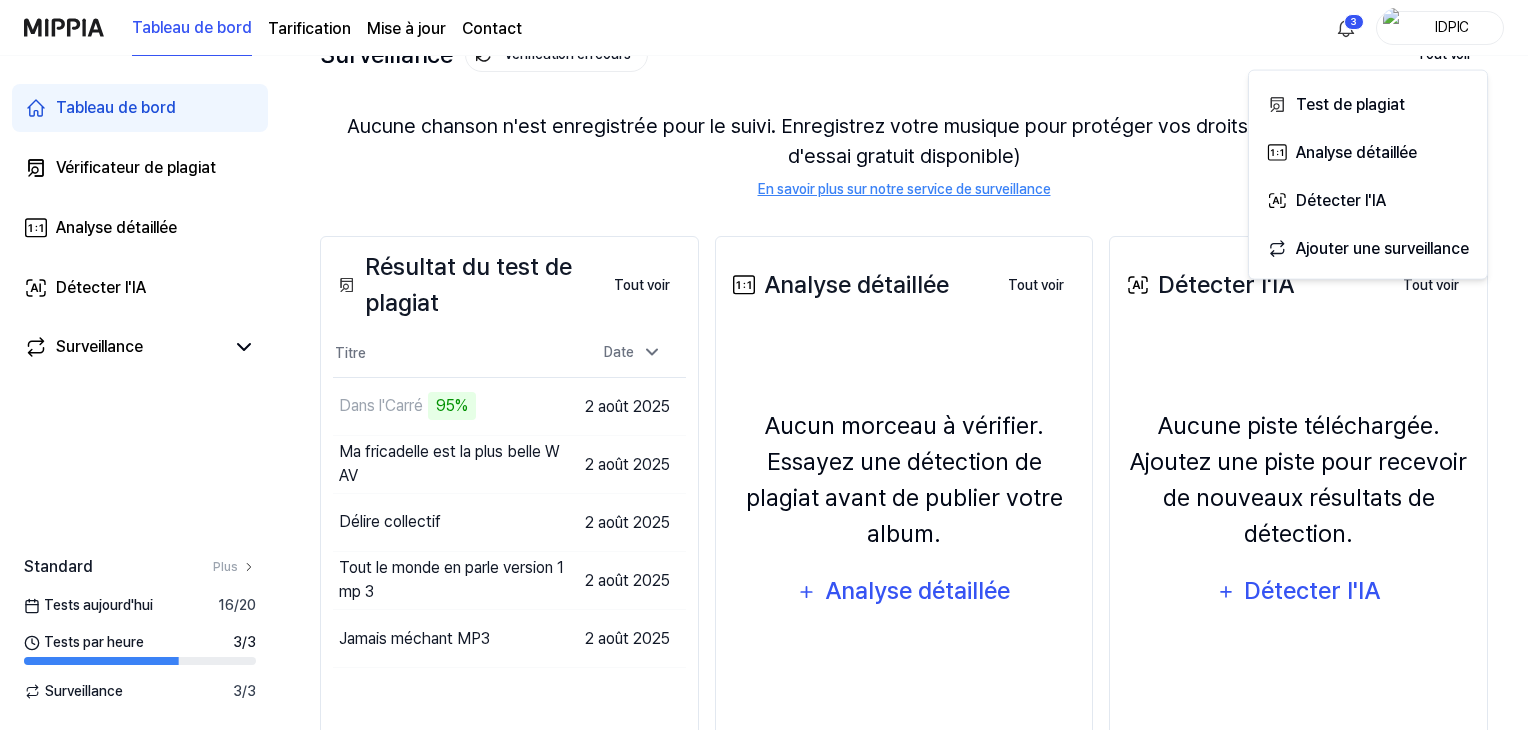 scroll, scrollTop: 0, scrollLeft: 0, axis: both 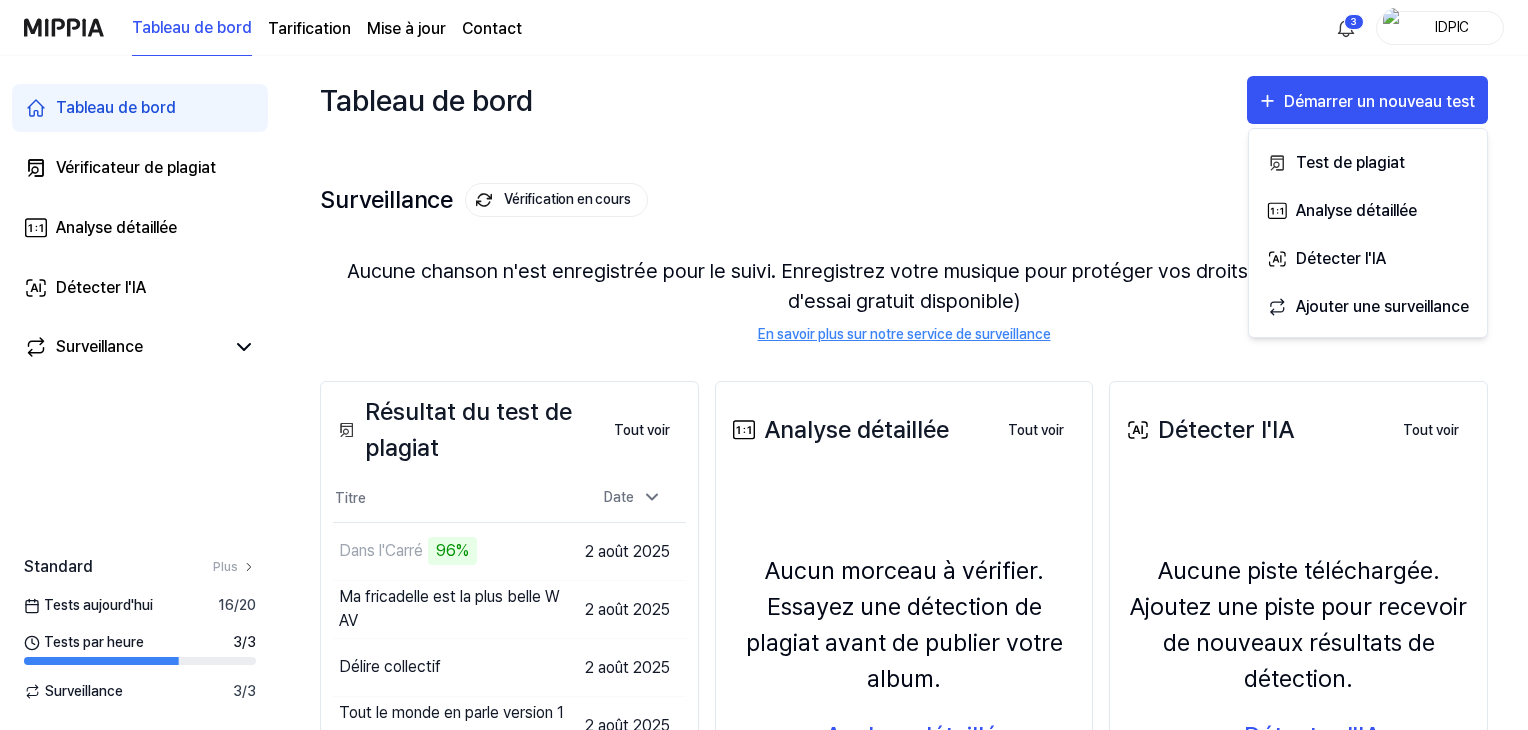 click on "Tableau de bord Démarrer un nouveau test" at bounding box center (904, 100) 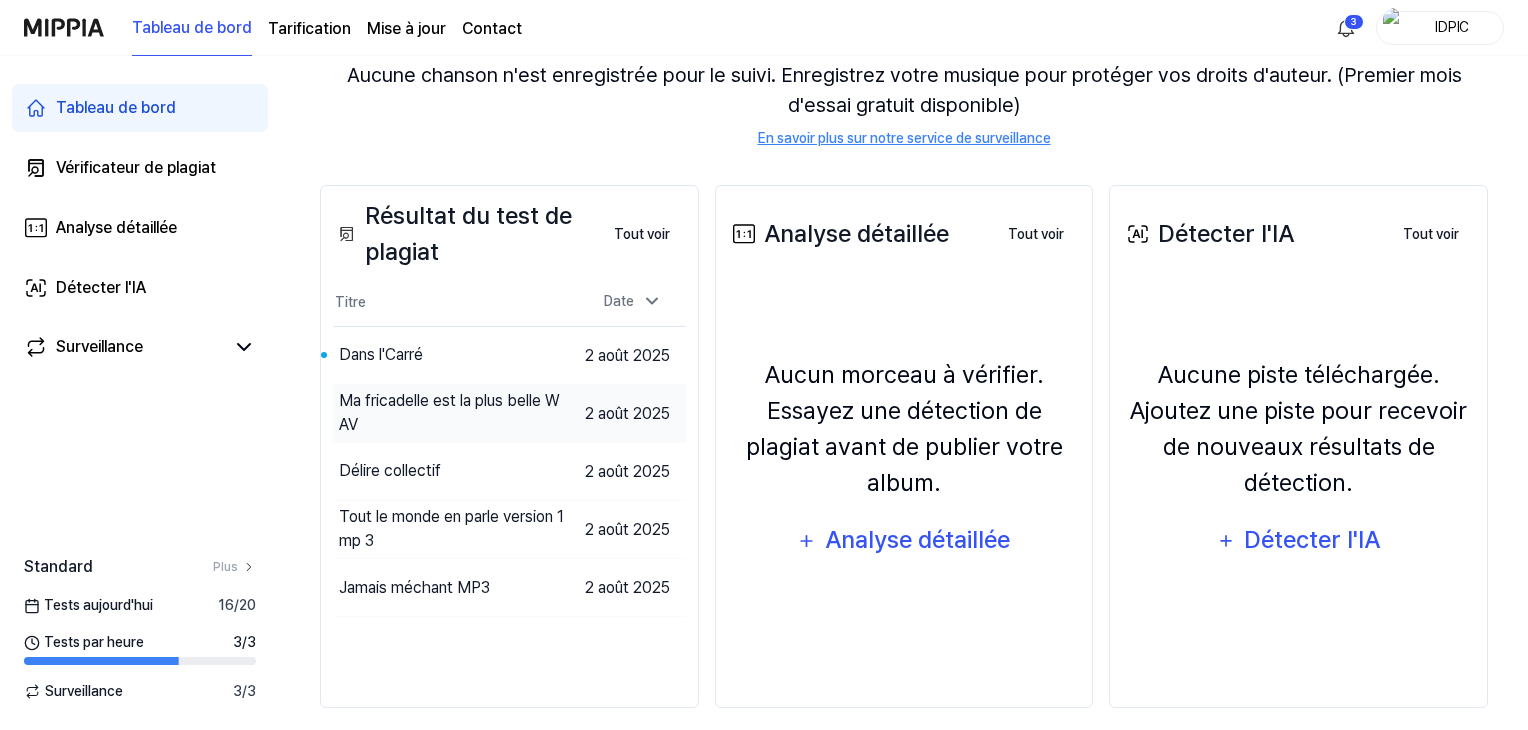 scroll, scrollTop: 200, scrollLeft: 0, axis: vertical 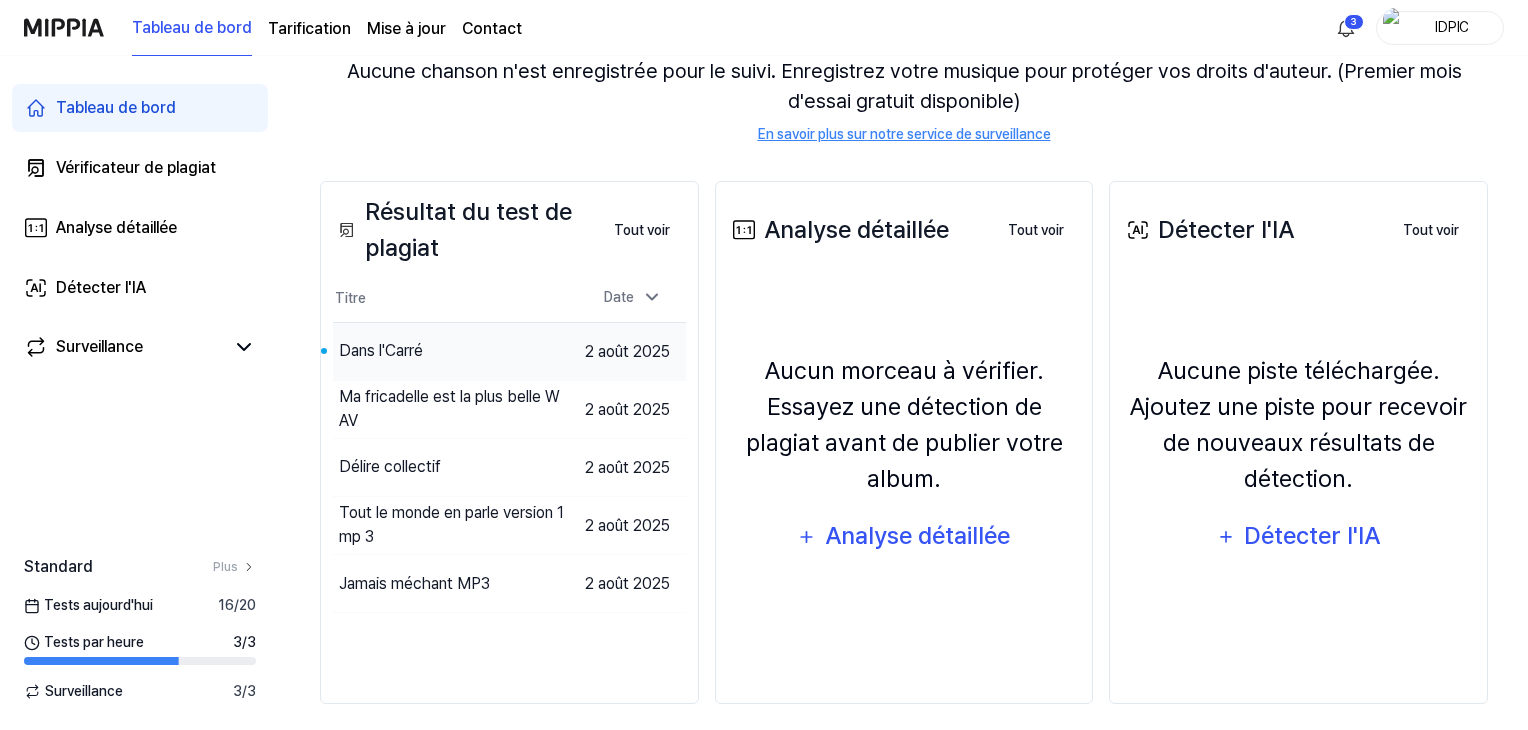 click on "Dans l'Carré" at bounding box center (381, 350) 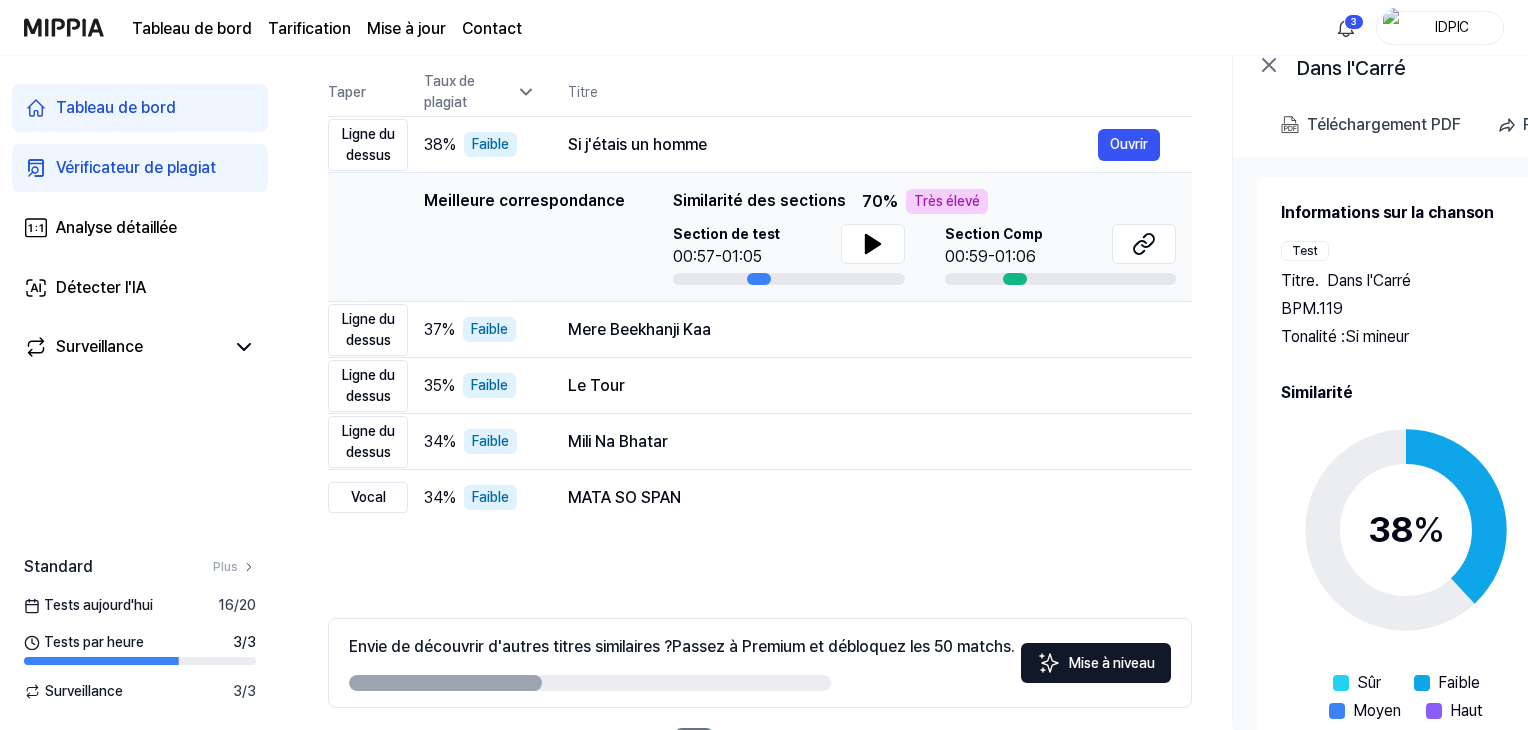 scroll, scrollTop: 100, scrollLeft: 0, axis: vertical 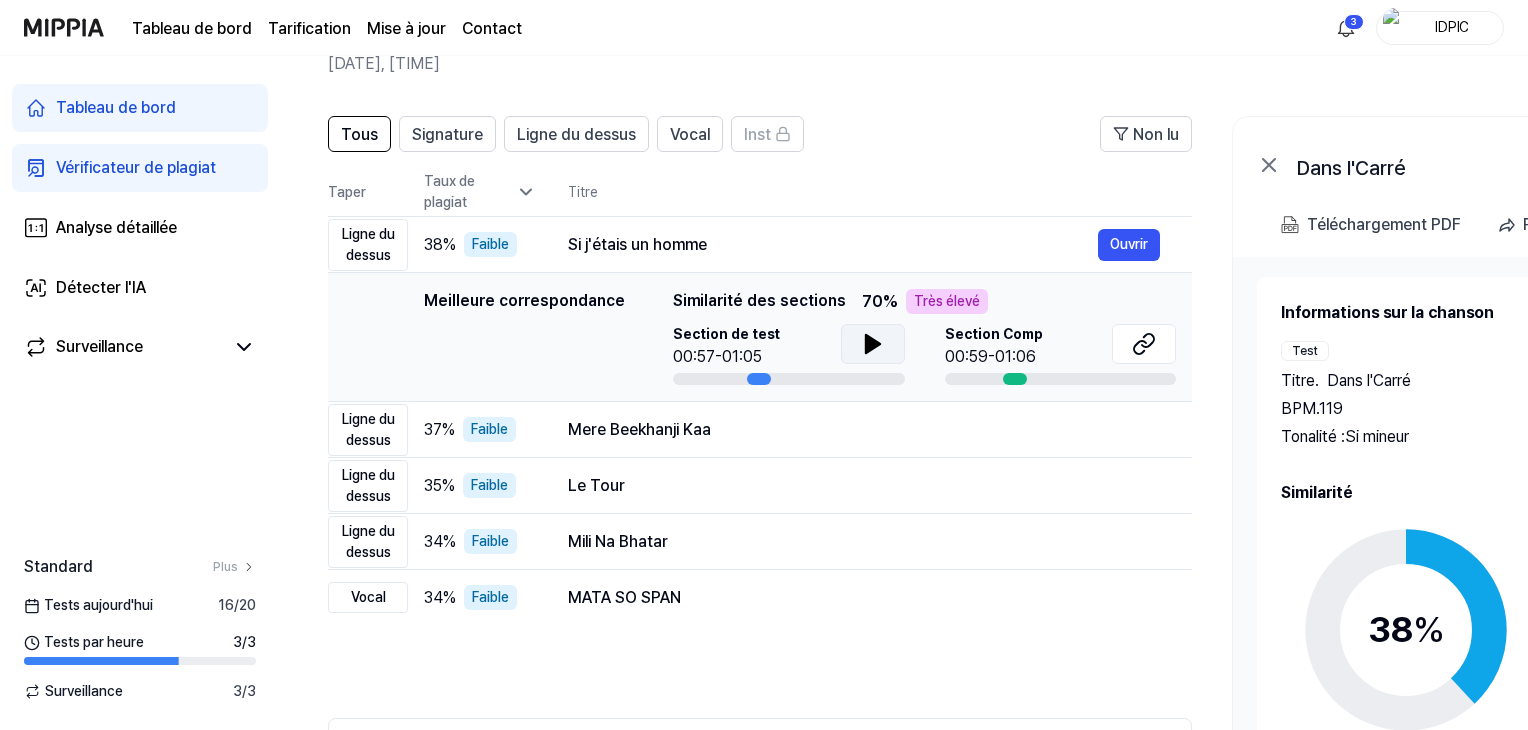 click 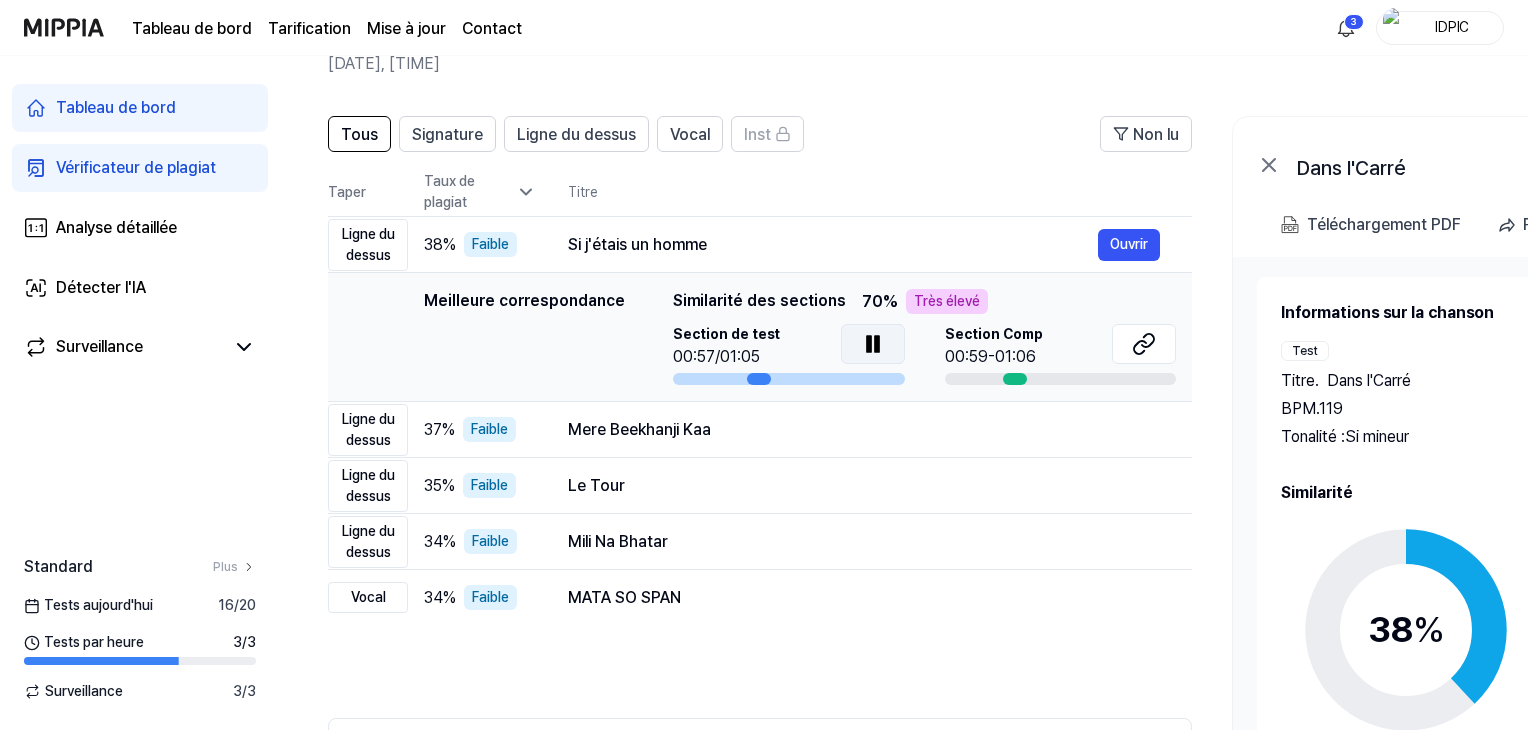 scroll, scrollTop: 0, scrollLeft: 0, axis: both 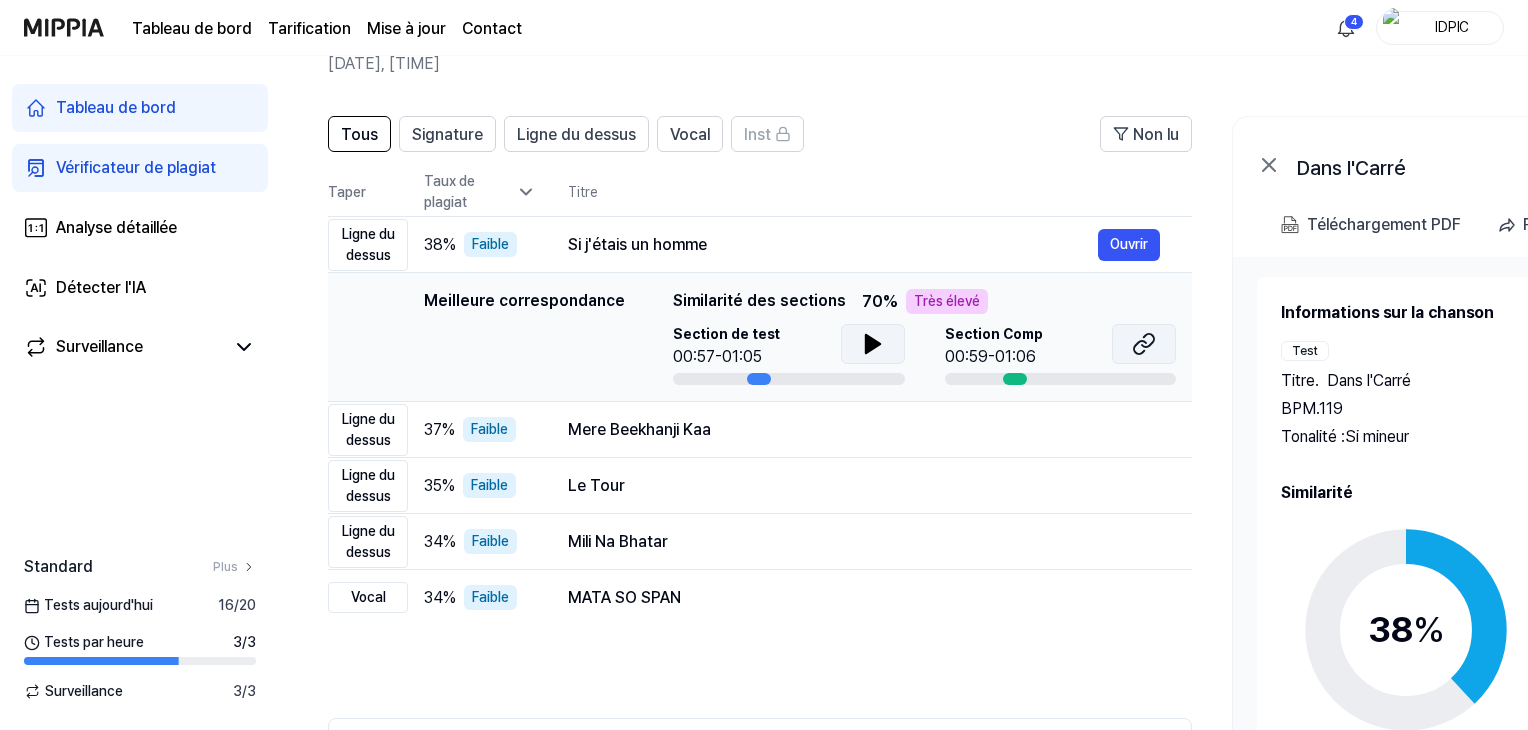 click 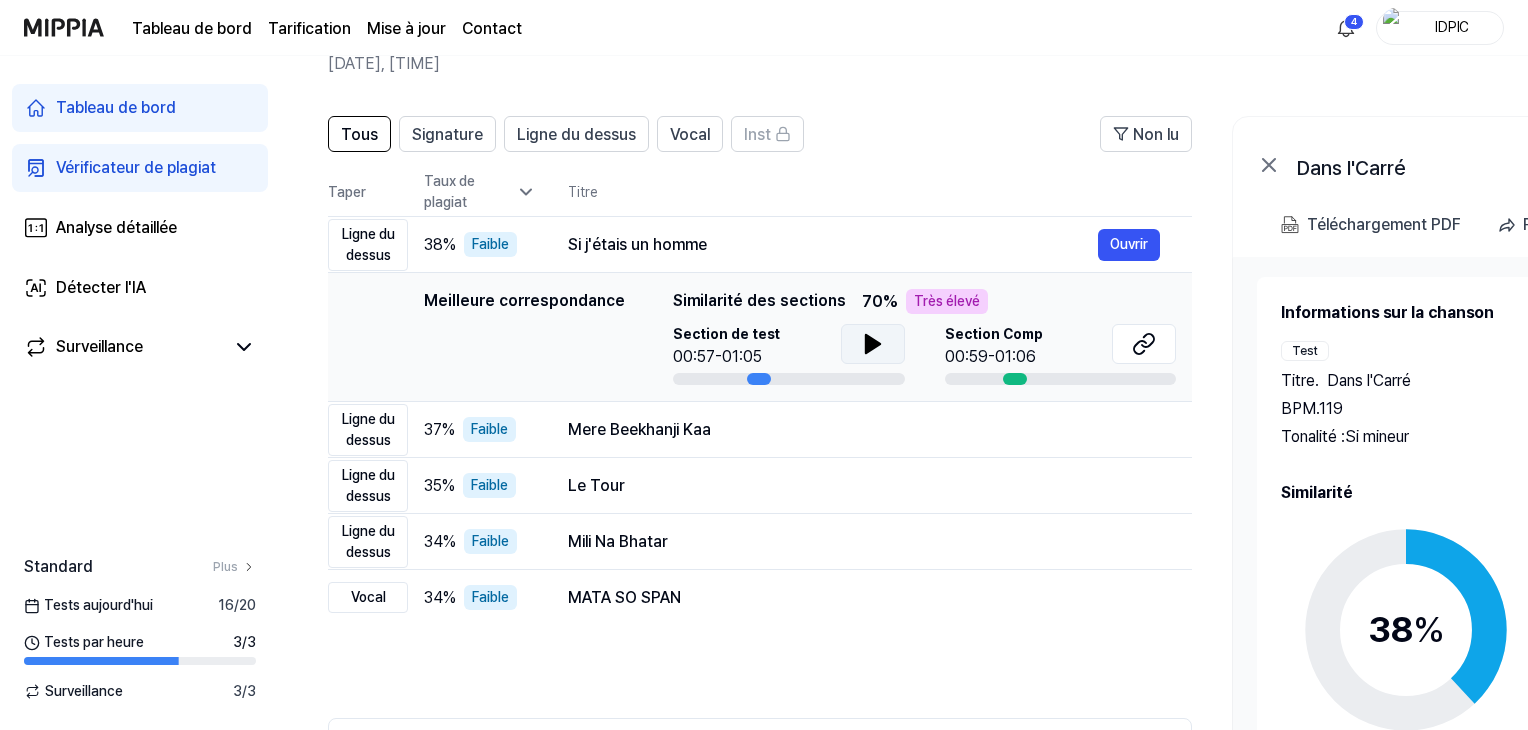 click 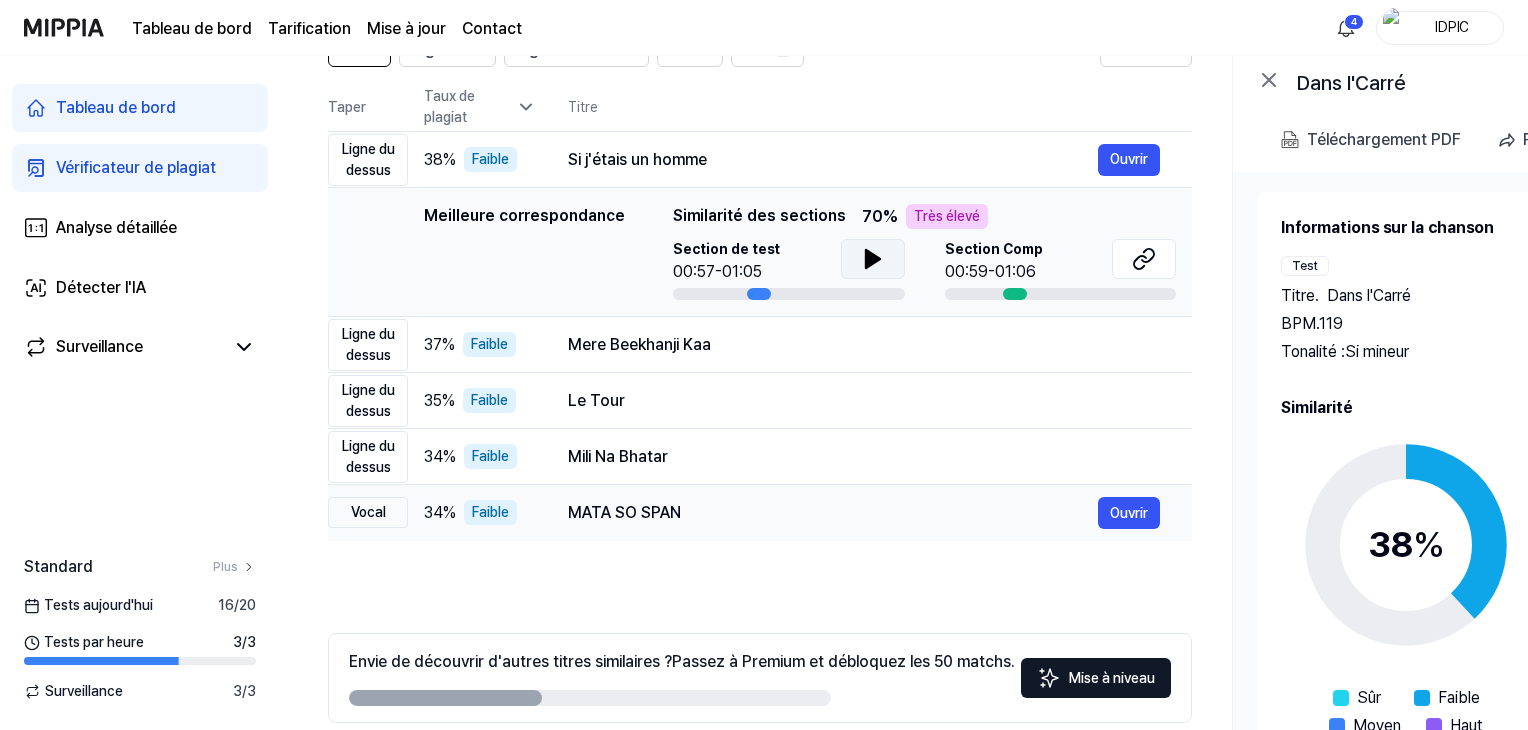 scroll, scrollTop: 278, scrollLeft: 0, axis: vertical 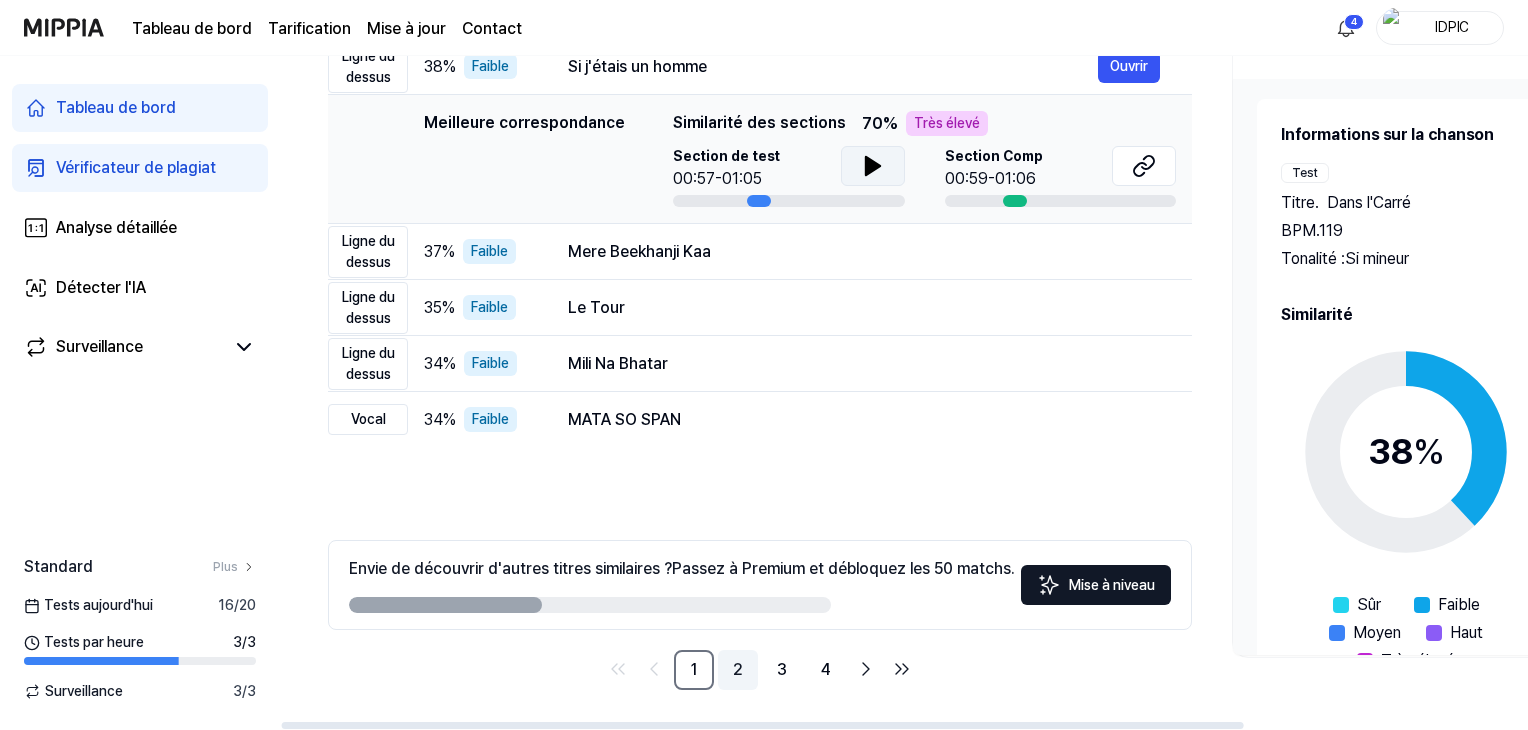 click on "2" at bounding box center (738, 670) 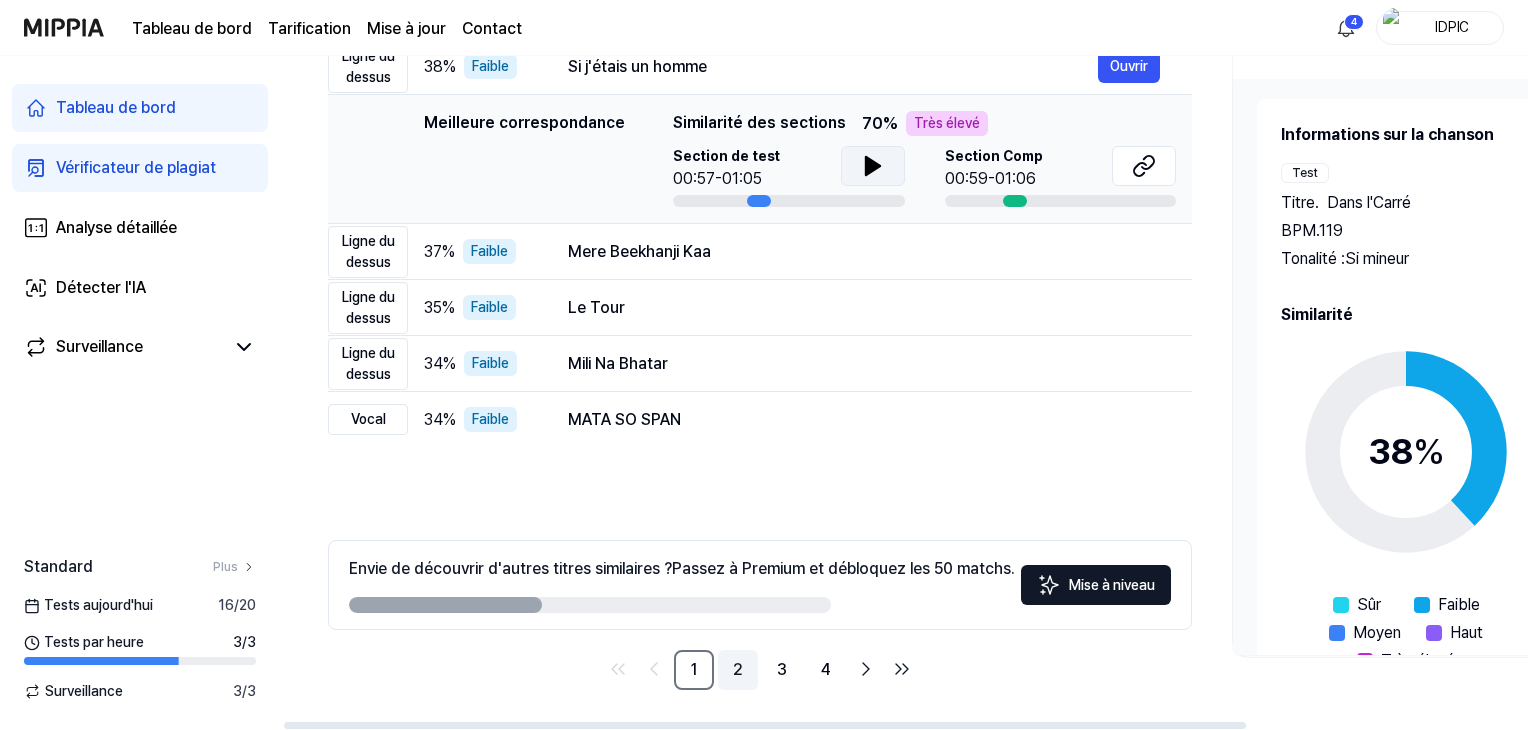 scroll, scrollTop: 0, scrollLeft: 4, axis: horizontal 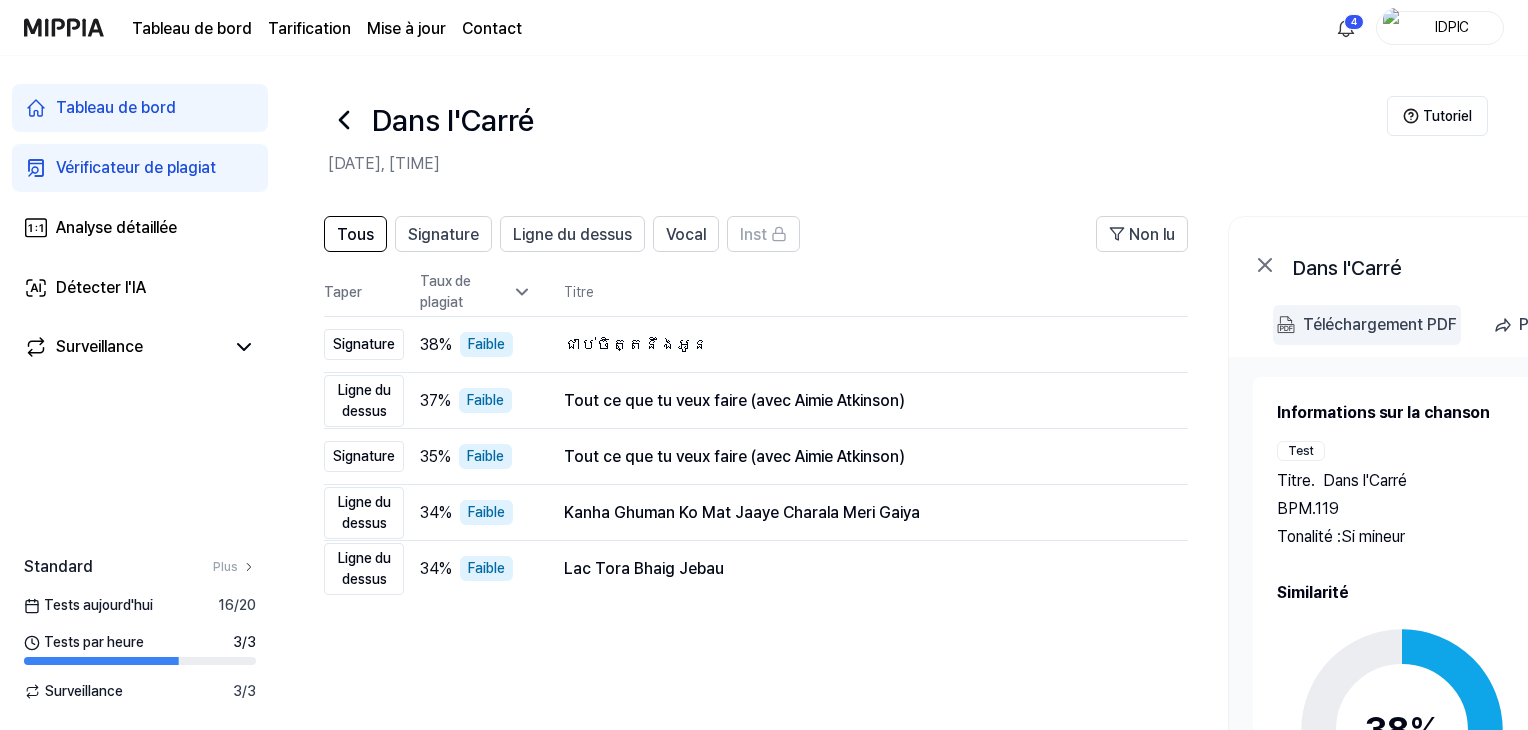 click on "Téléchargement PDF" at bounding box center (1380, 324) 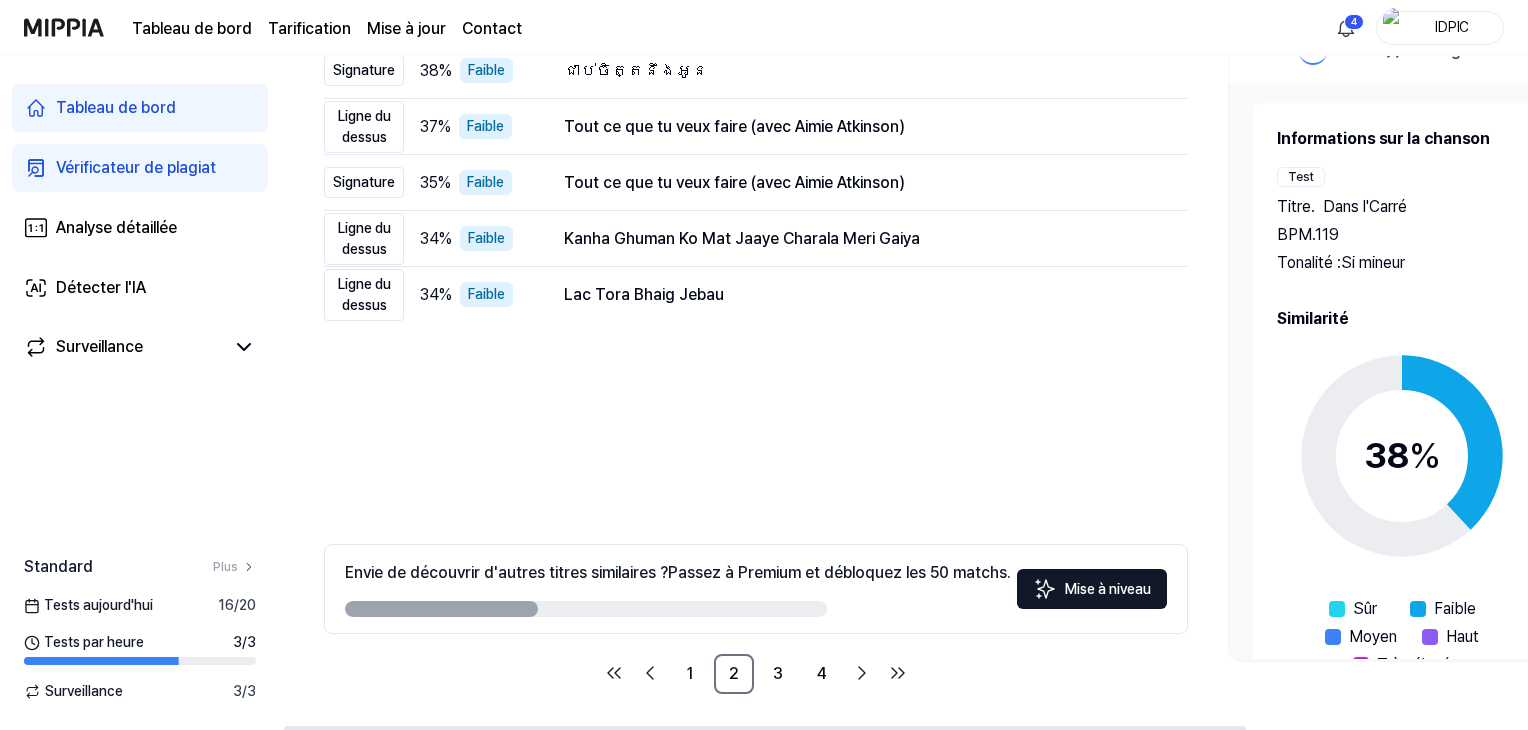 scroll, scrollTop: 278, scrollLeft: 0, axis: vertical 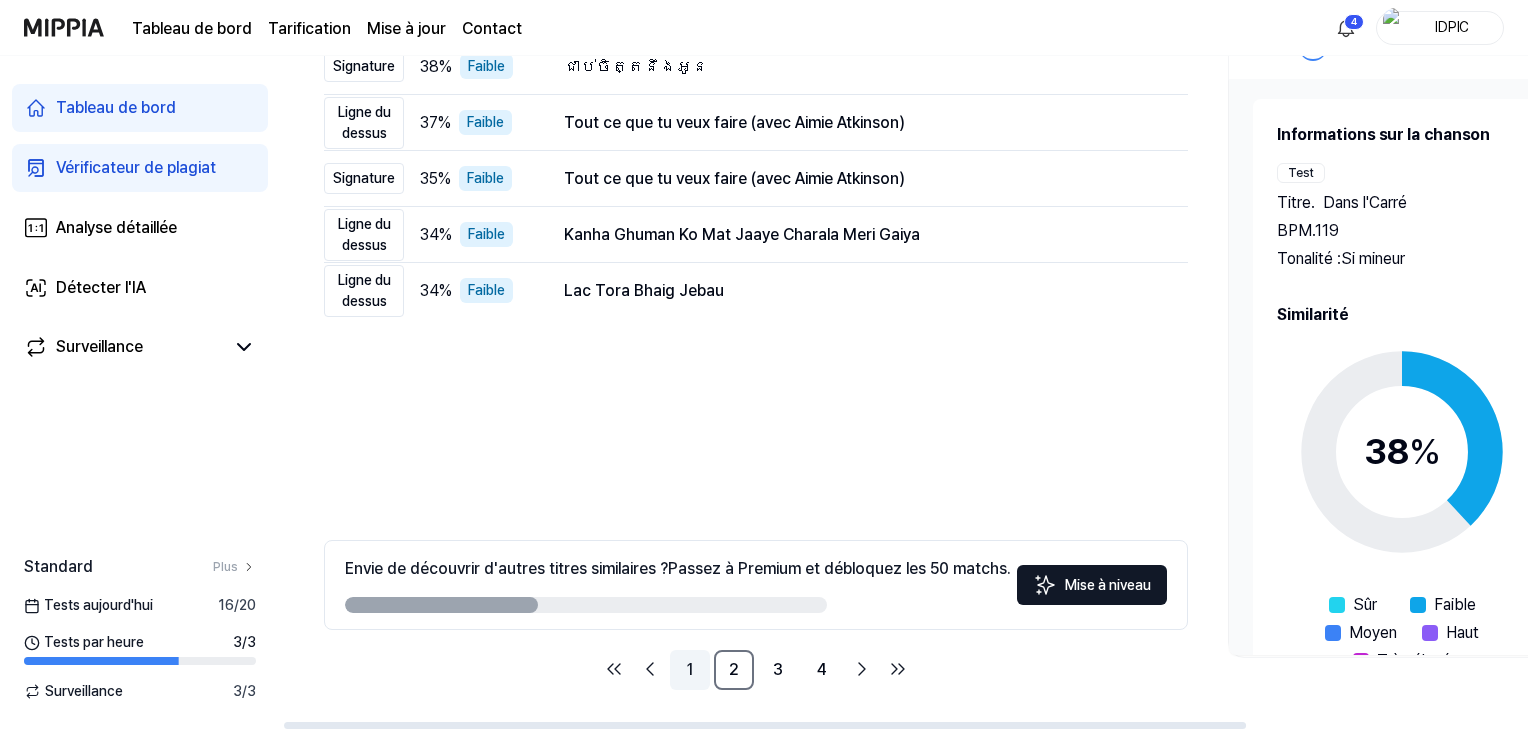 click on "1" at bounding box center [690, 669] 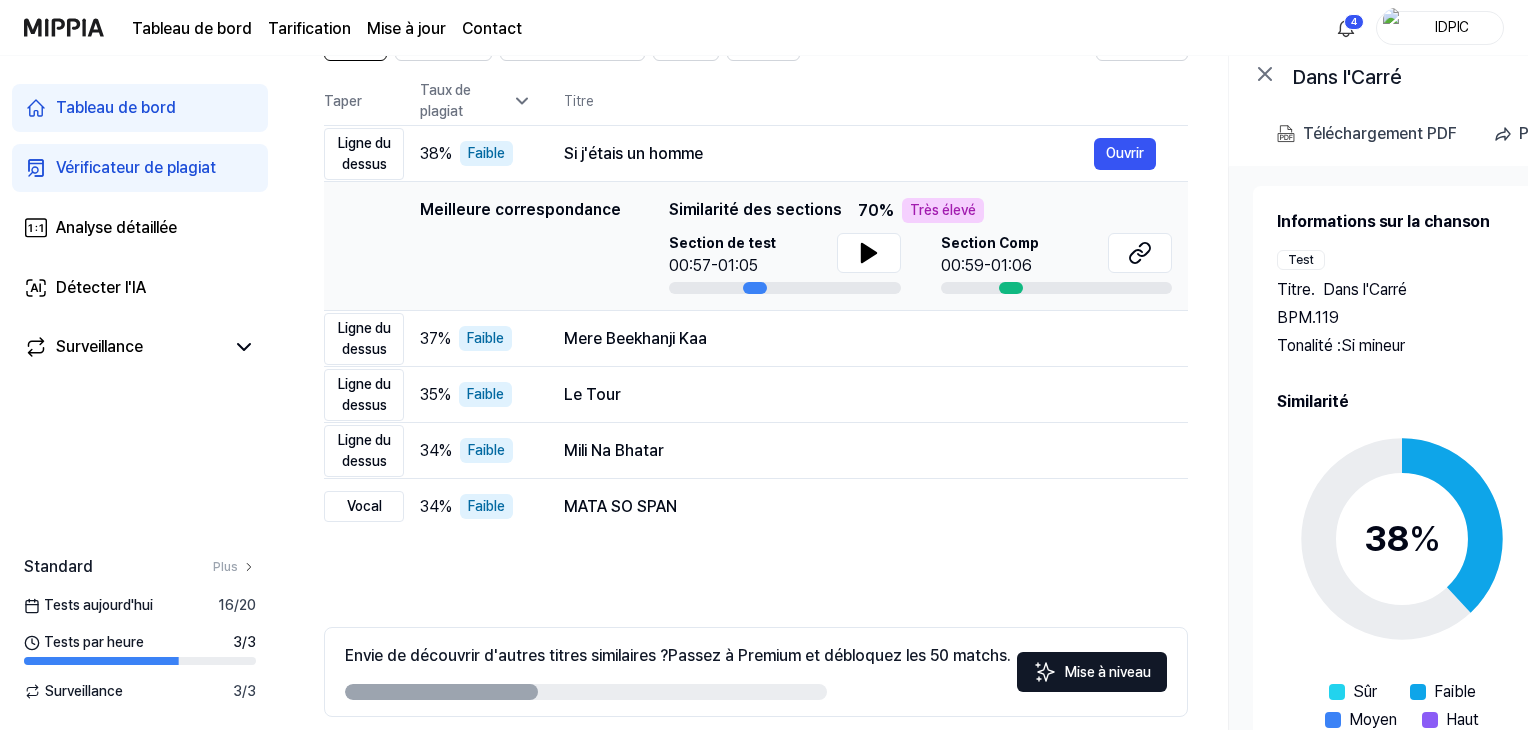 scroll, scrollTop: 0, scrollLeft: 0, axis: both 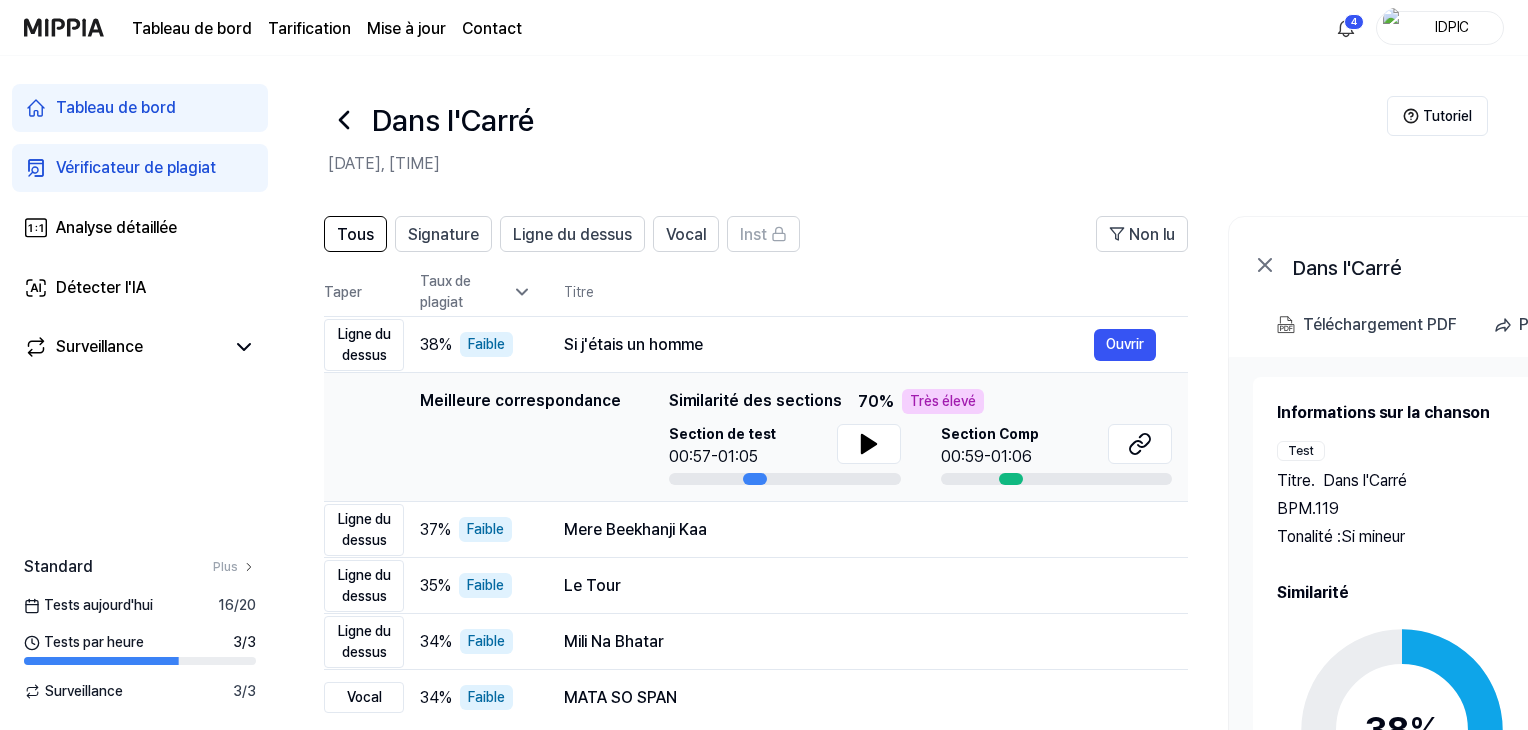 click on "Tableau de bord" at bounding box center [116, 107] 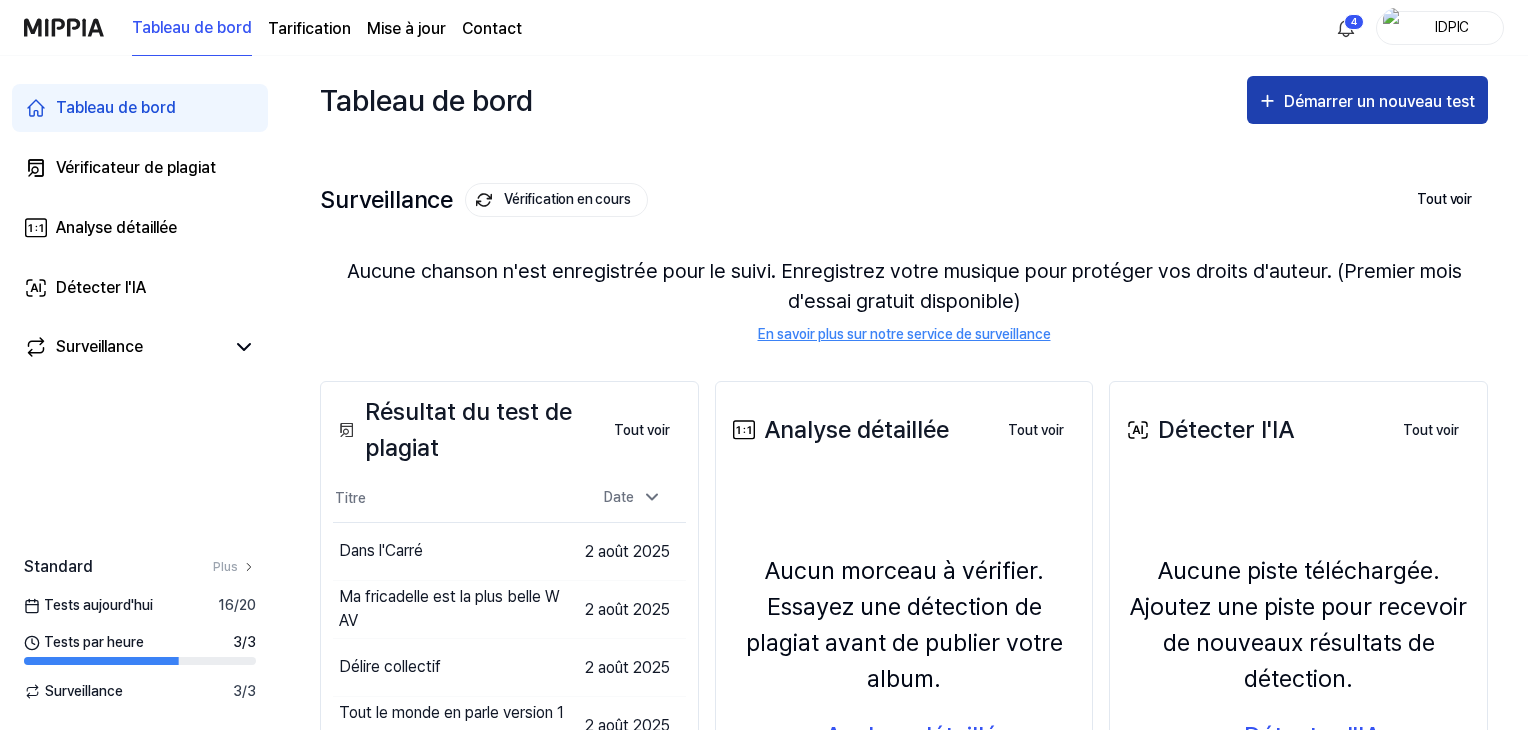click on "Démarrer un nouveau test" at bounding box center [1379, 101] 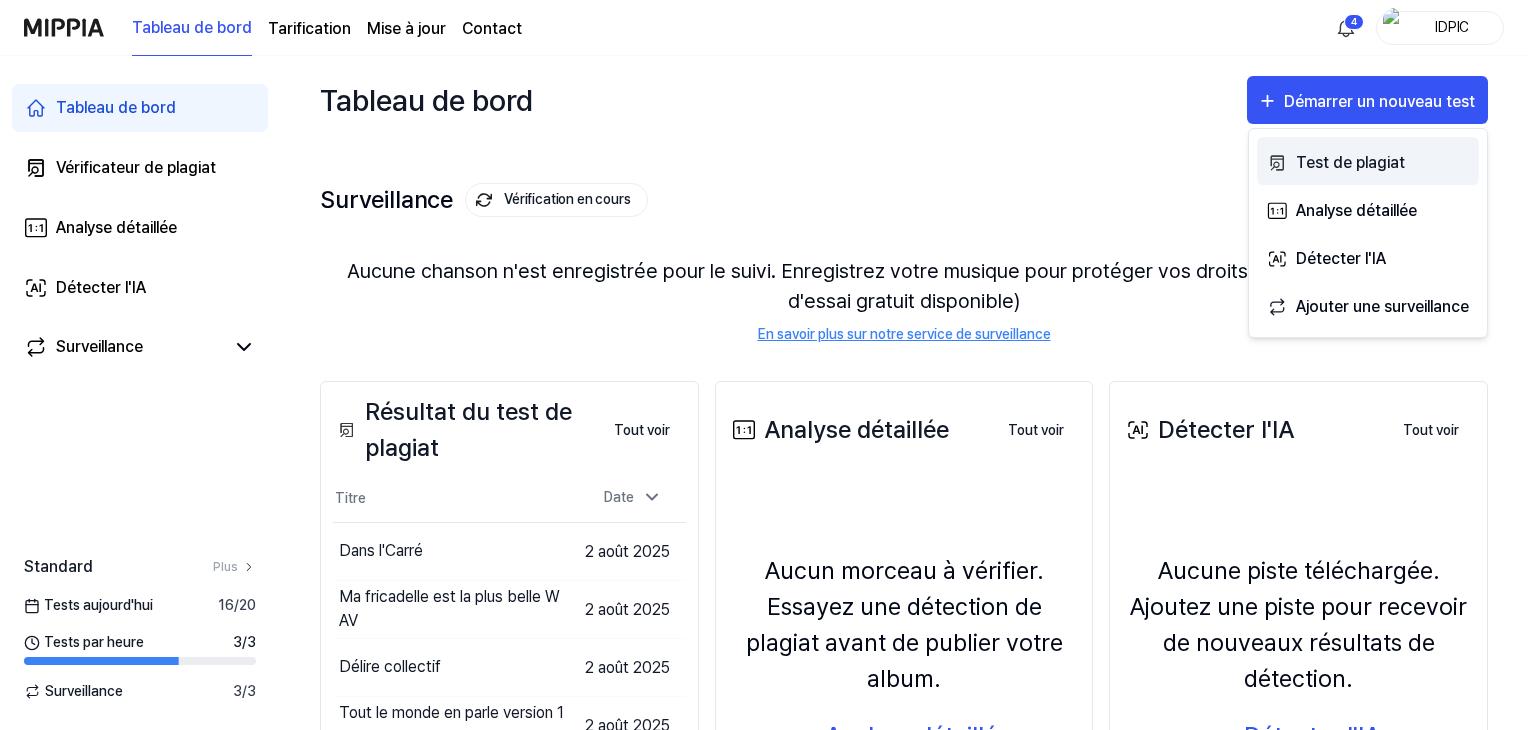 click on "Test de plagiat" at bounding box center [1350, 162] 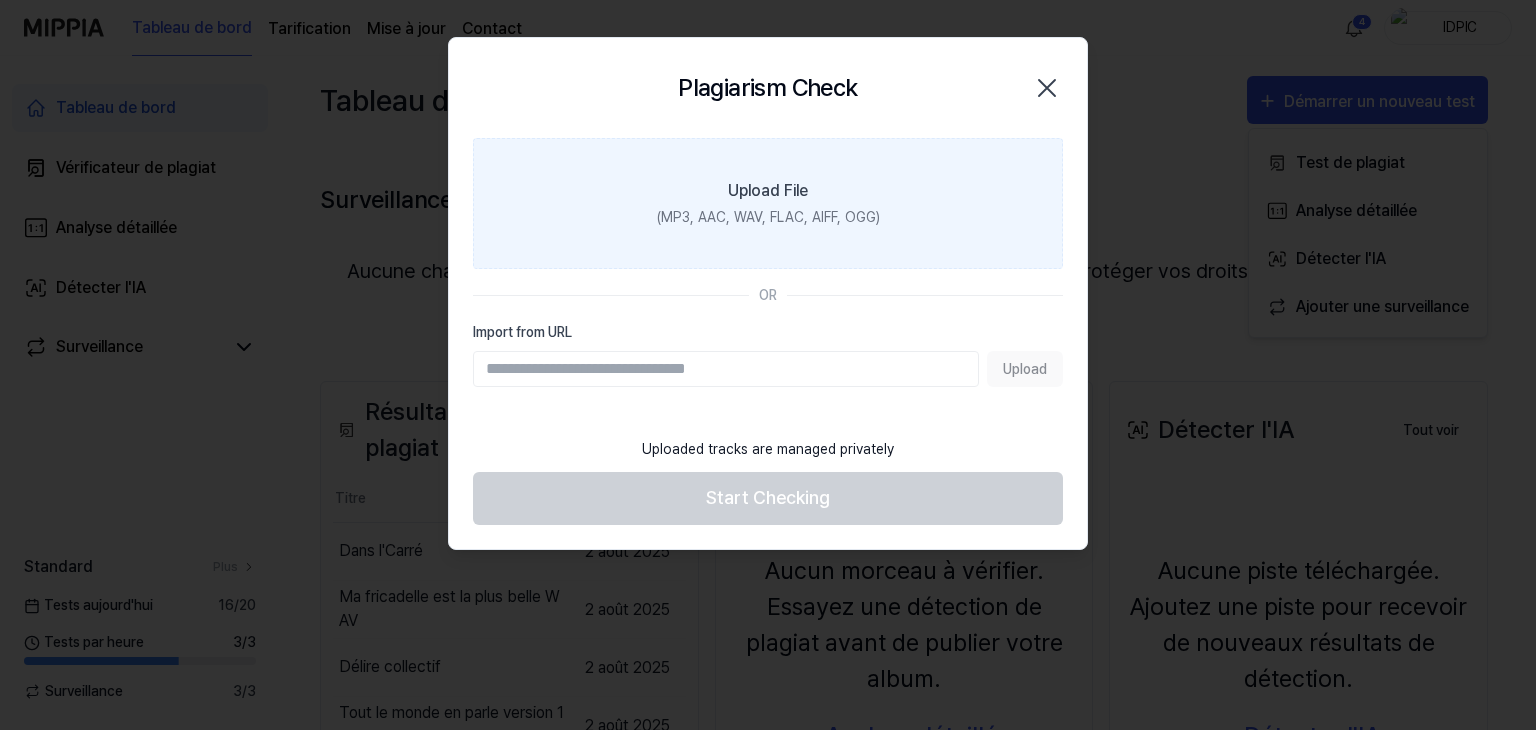click on "(MP3, AAC, WAV, FLAC, AIFF, OGG)" at bounding box center (768, 217) 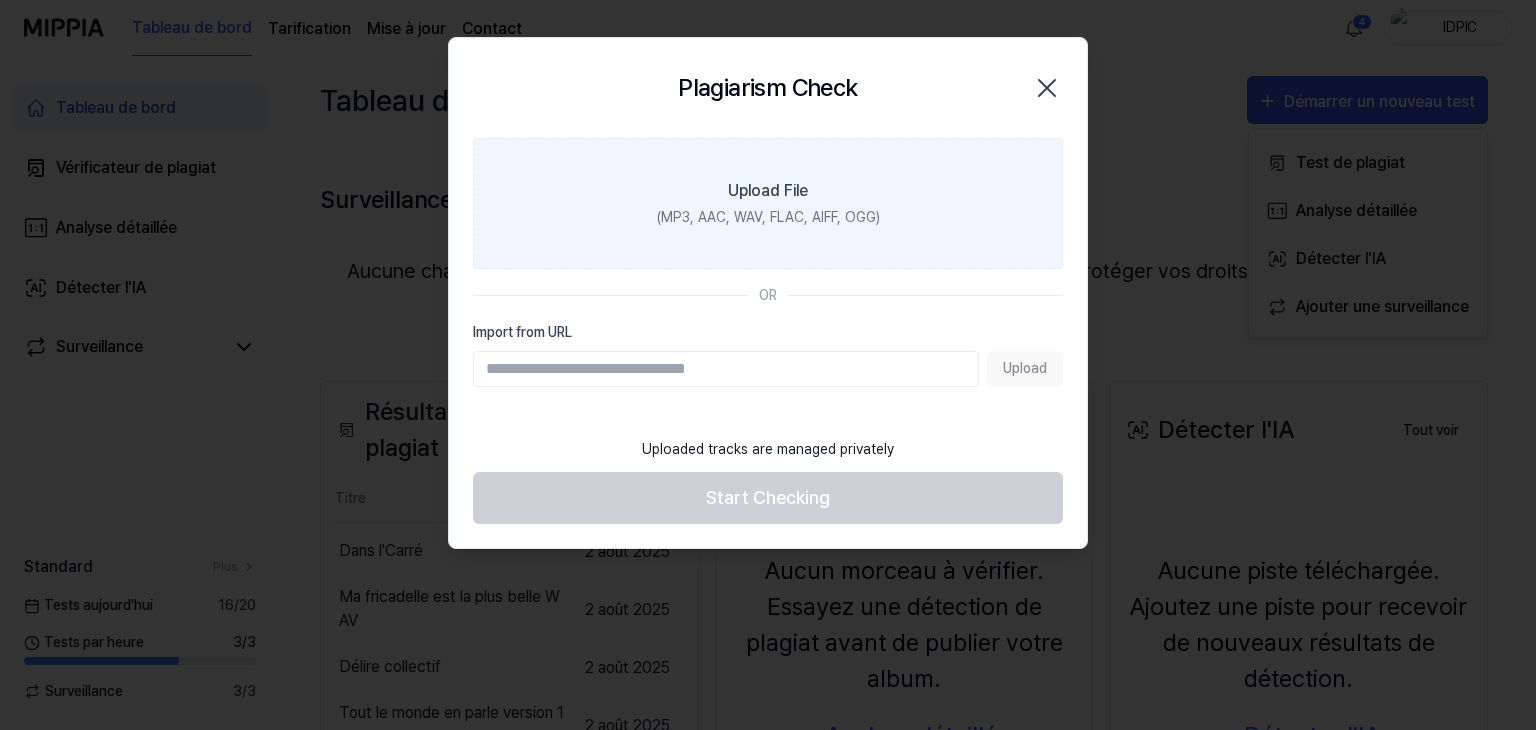 click on "Upload File" at bounding box center [768, 191] 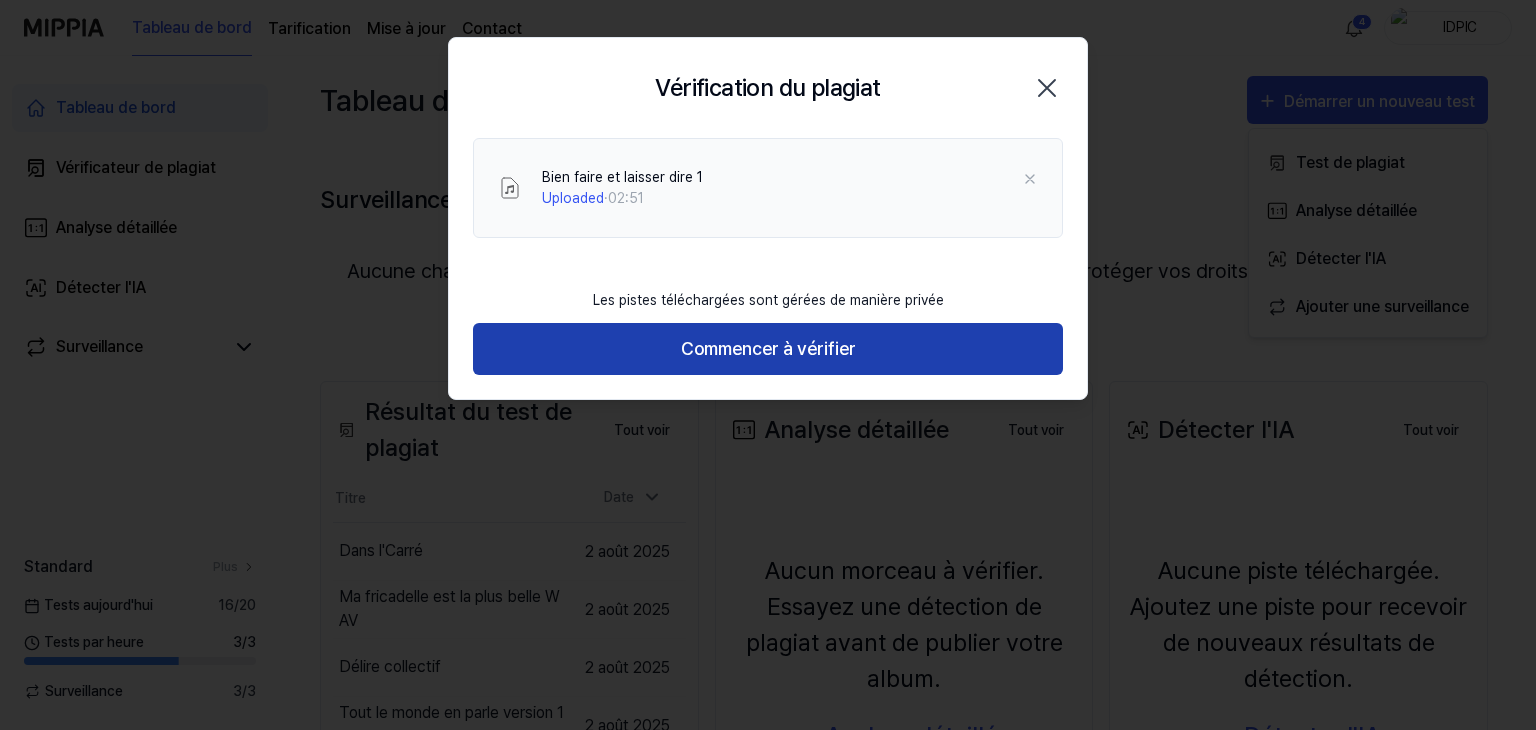 click on "Commencer à vérifier" at bounding box center (768, 348) 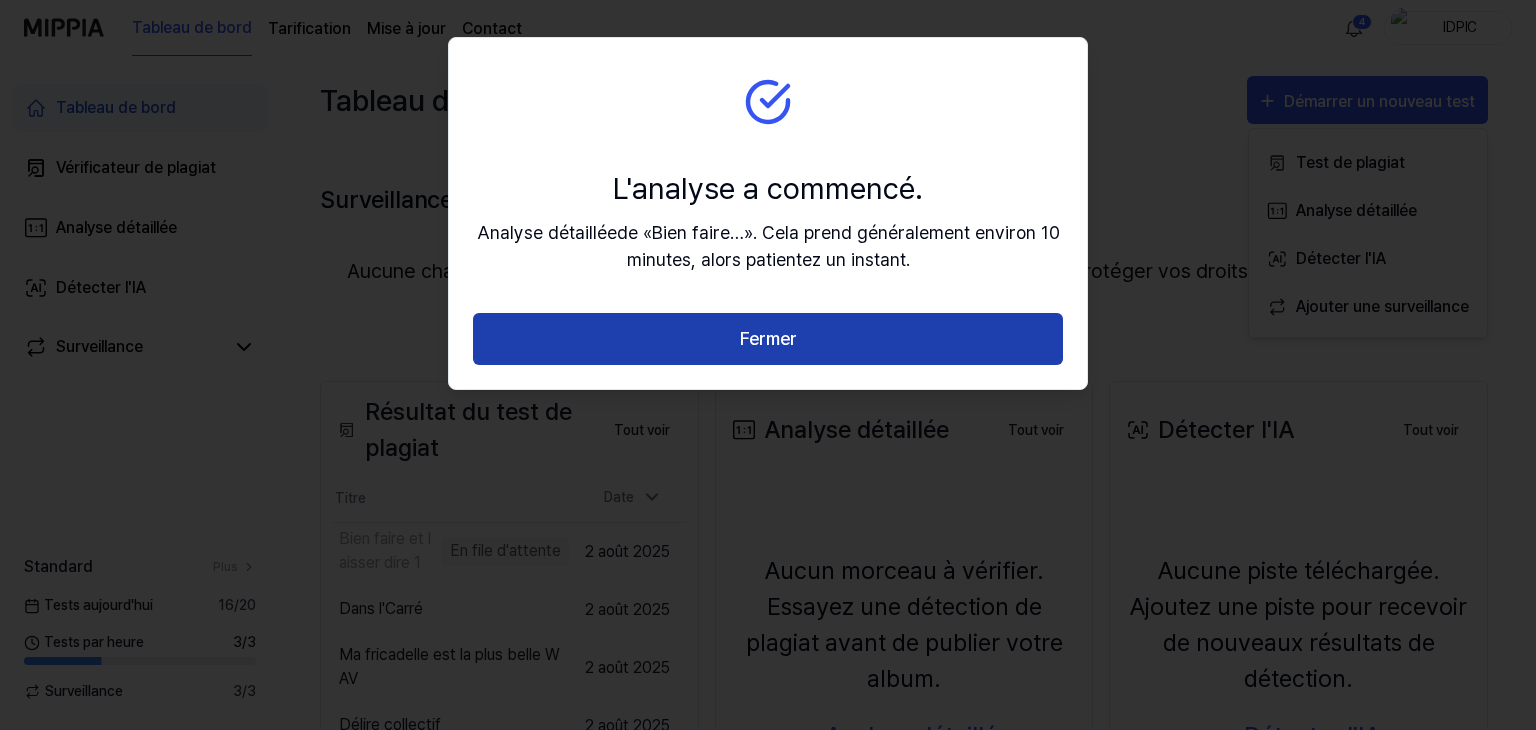 click on "Fermer" at bounding box center [768, 338] 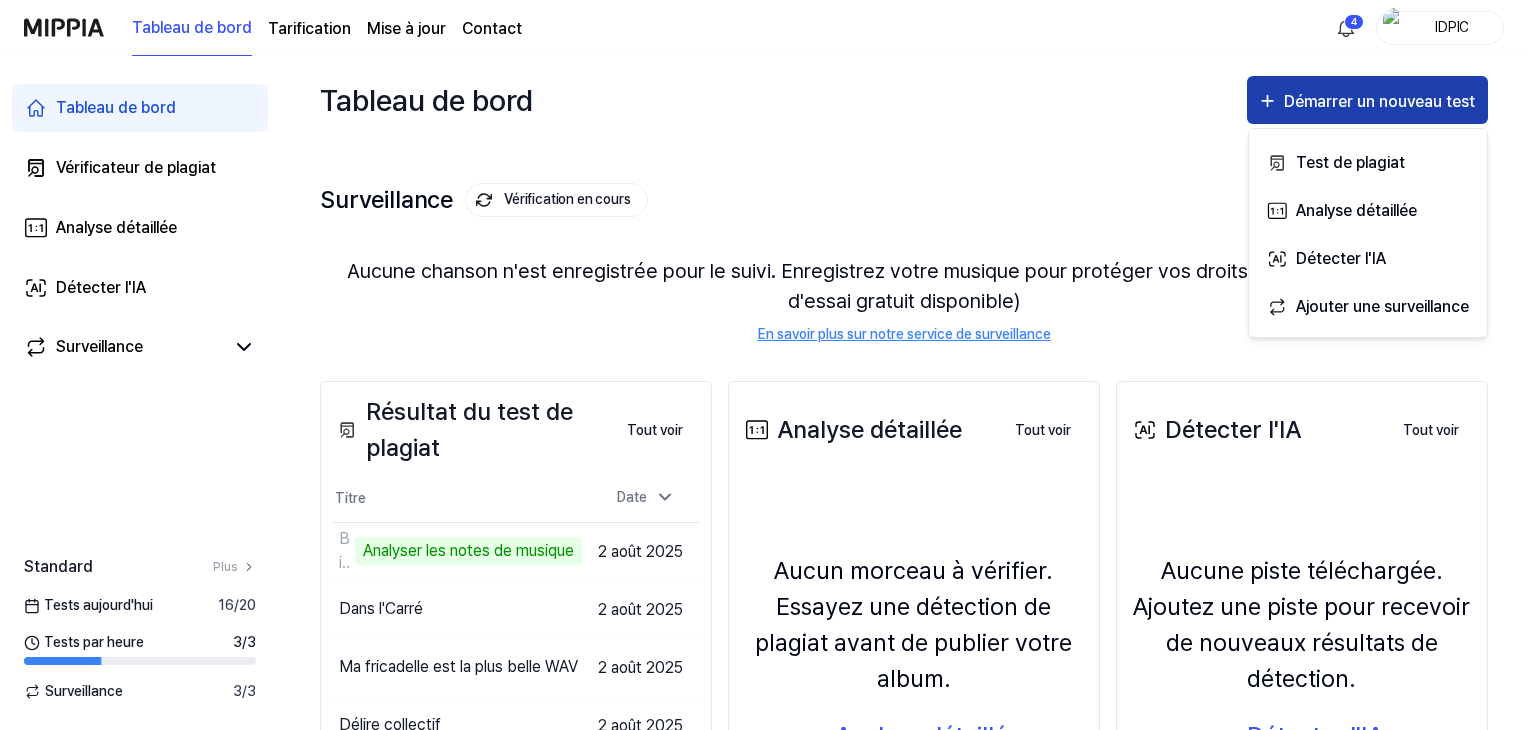 click on "Démarrer un nouveau test" at bounding box center (1379, 101) 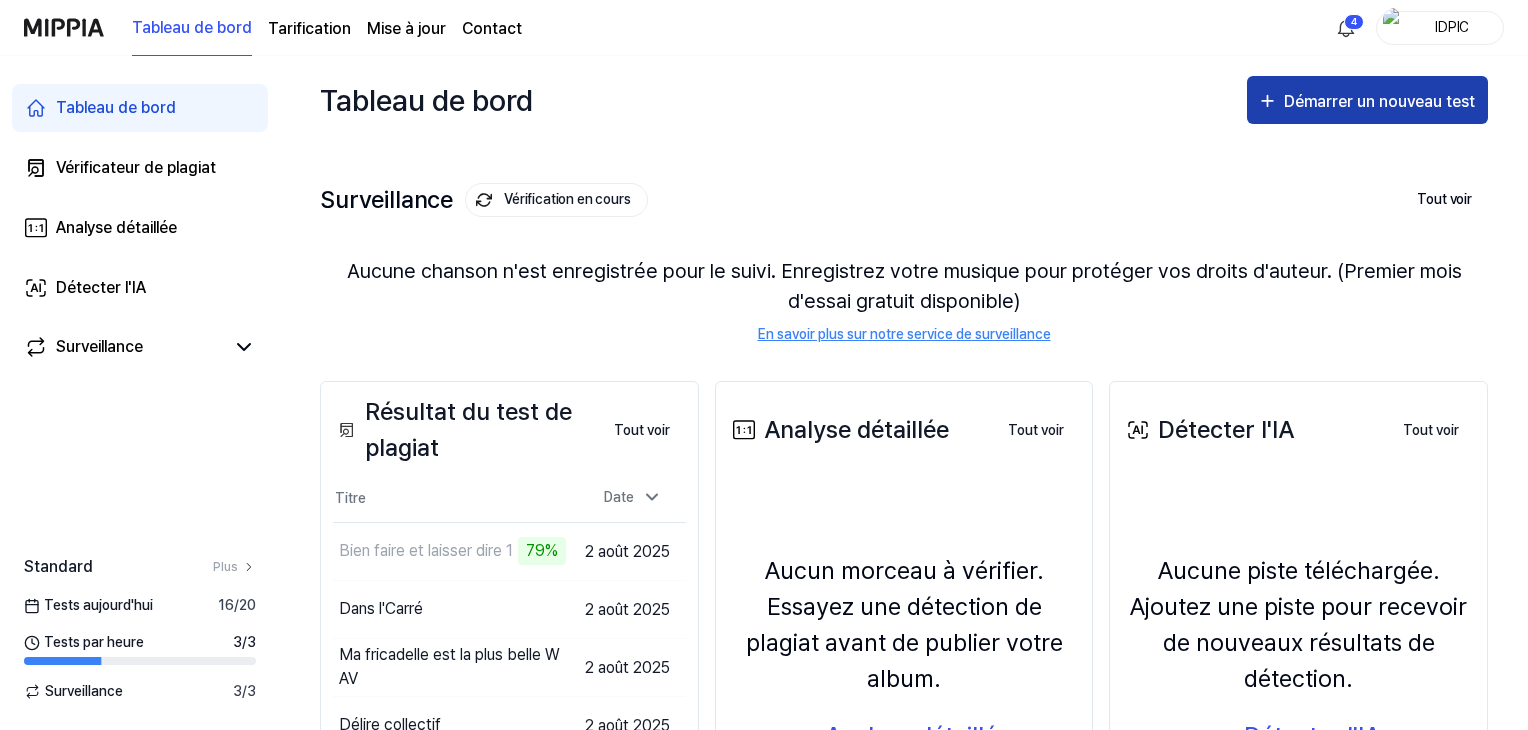 click on "Démarrer un nouveau test" at bounding box center [1379, 101] 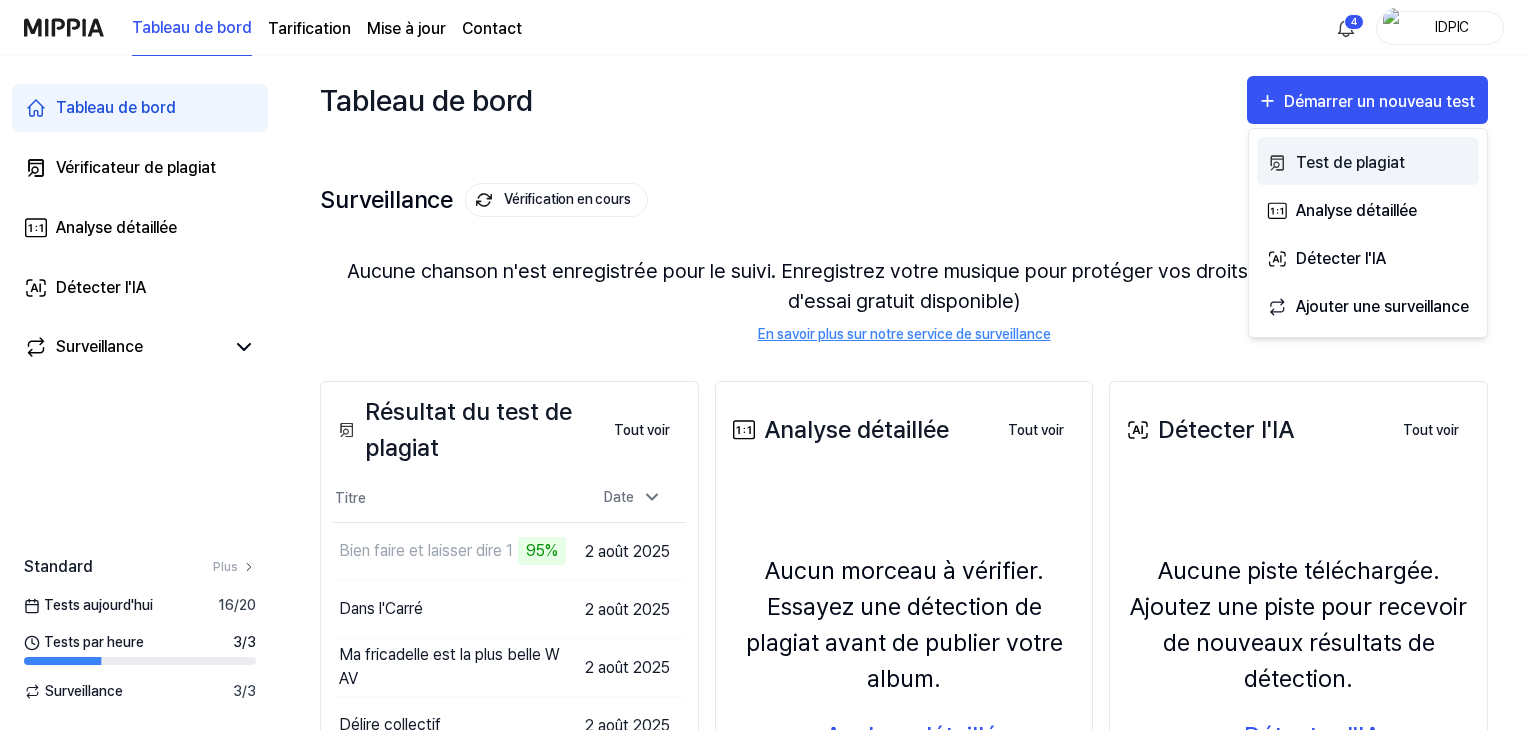 click on "Test de plagiat" at bounding box center [1350, 162] 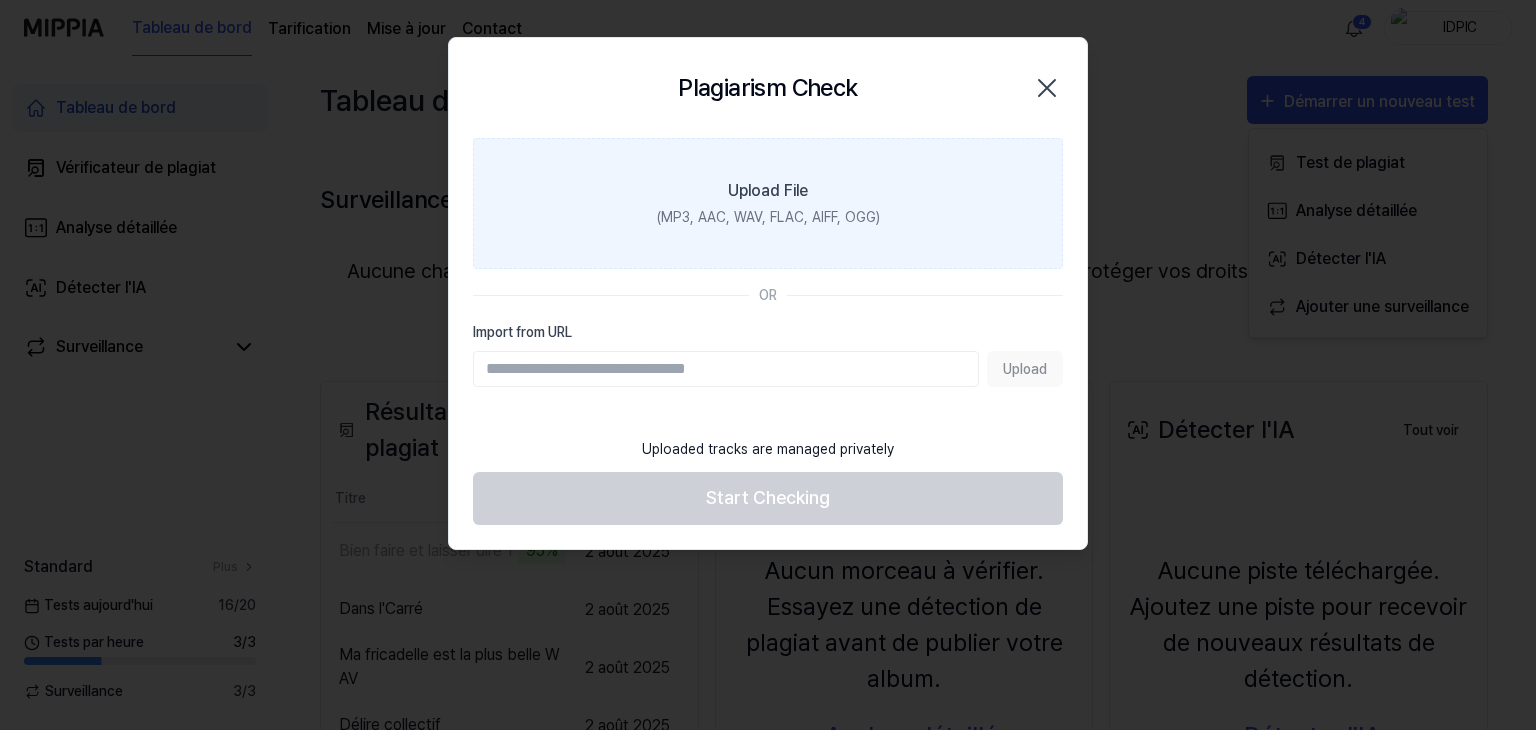 drag, startPoint x: 852, startPoint y: 203, endPoint x: 851, endPoint y: 192, distance: 11.045361 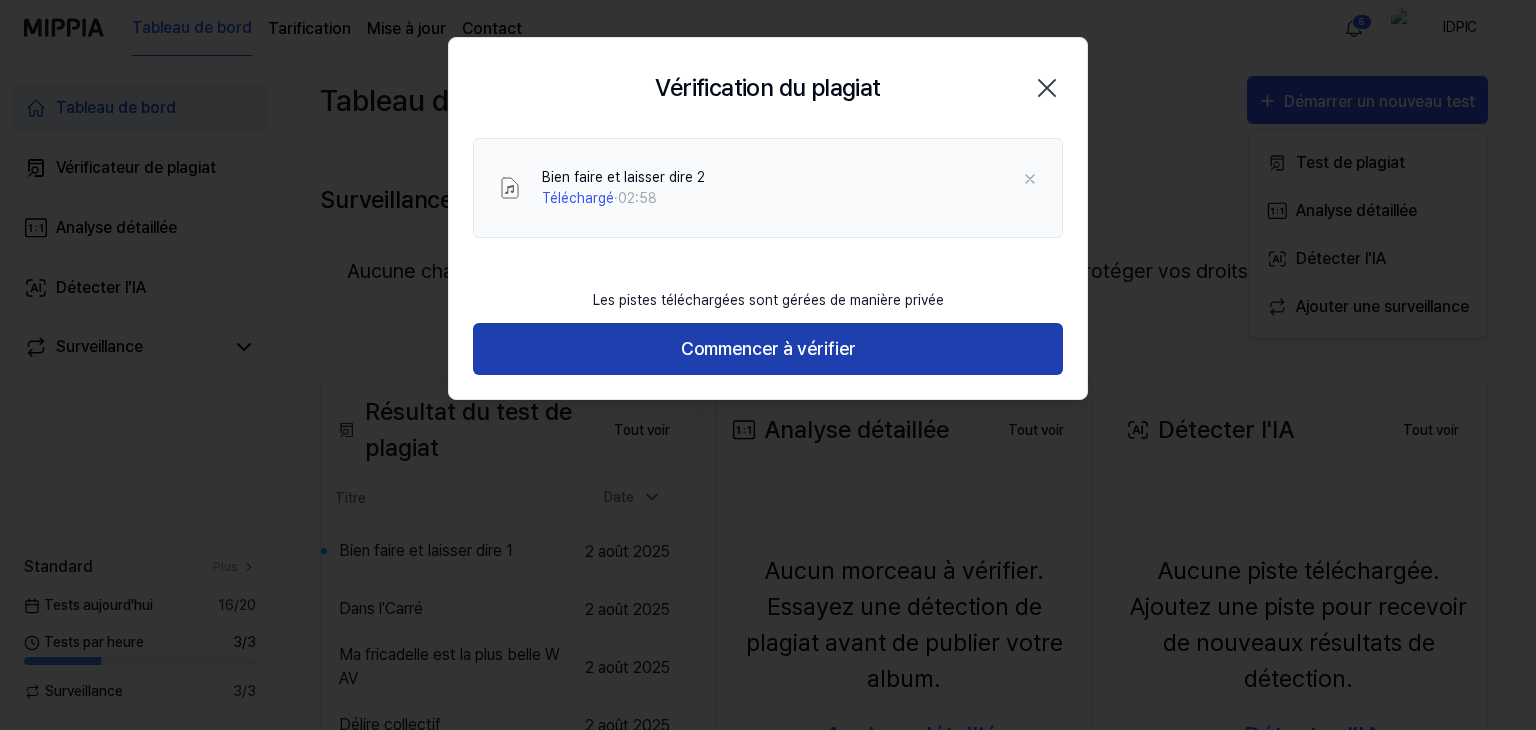 click on "Commencer à vérifier" at bounding box center [768, 348] 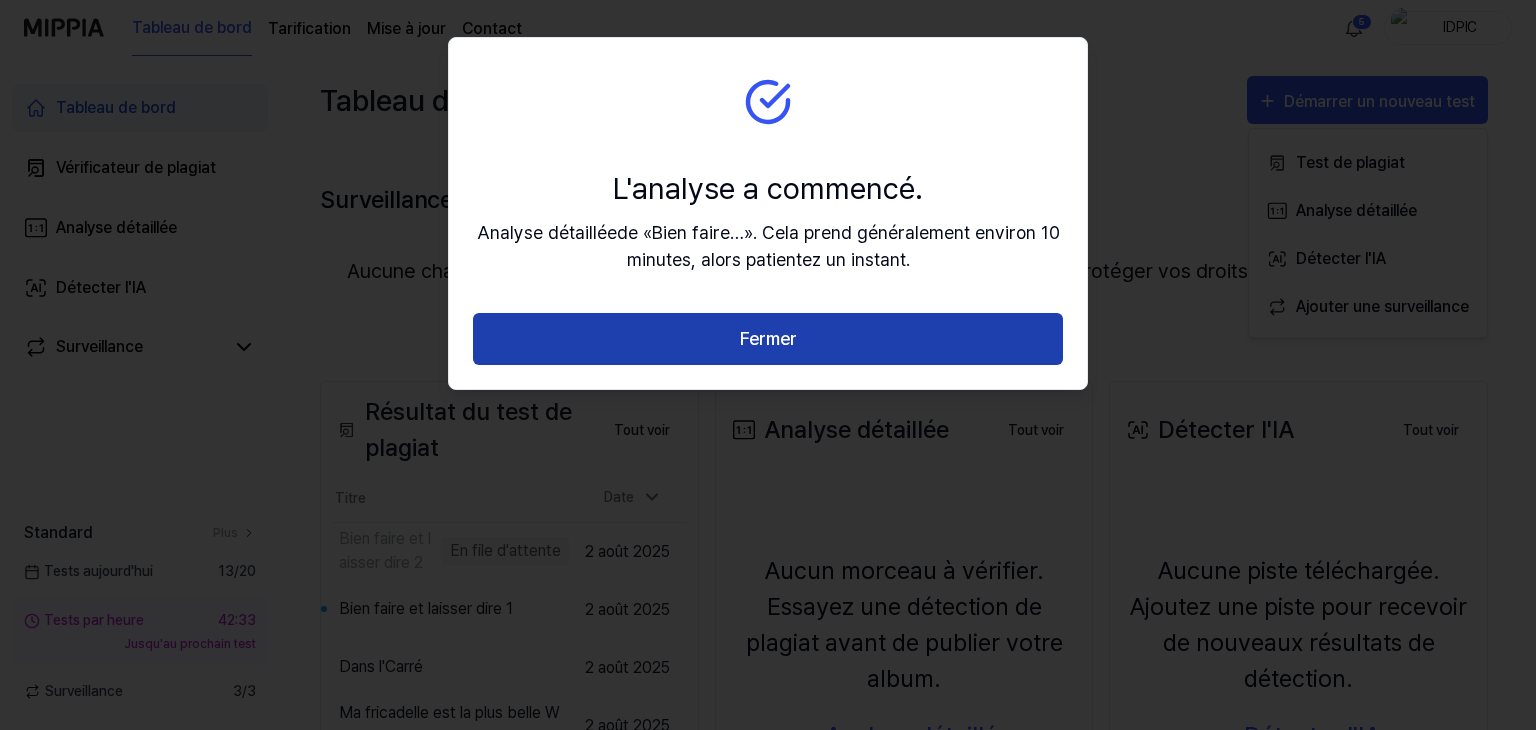 click on "Fermer" at bounding box center [768, 338] 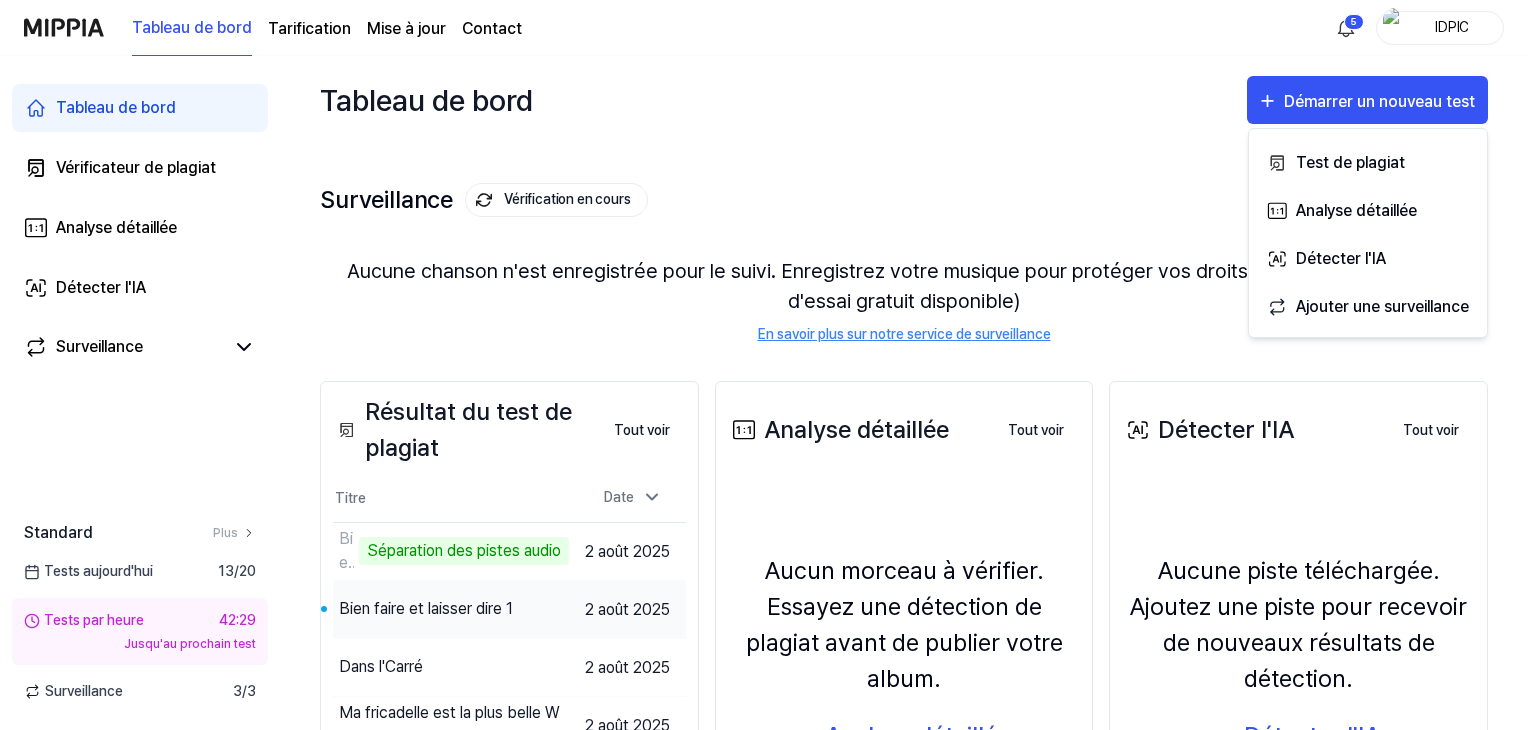 click on "Bien faire et laisser dire 1" at bounding box center (426, 608) 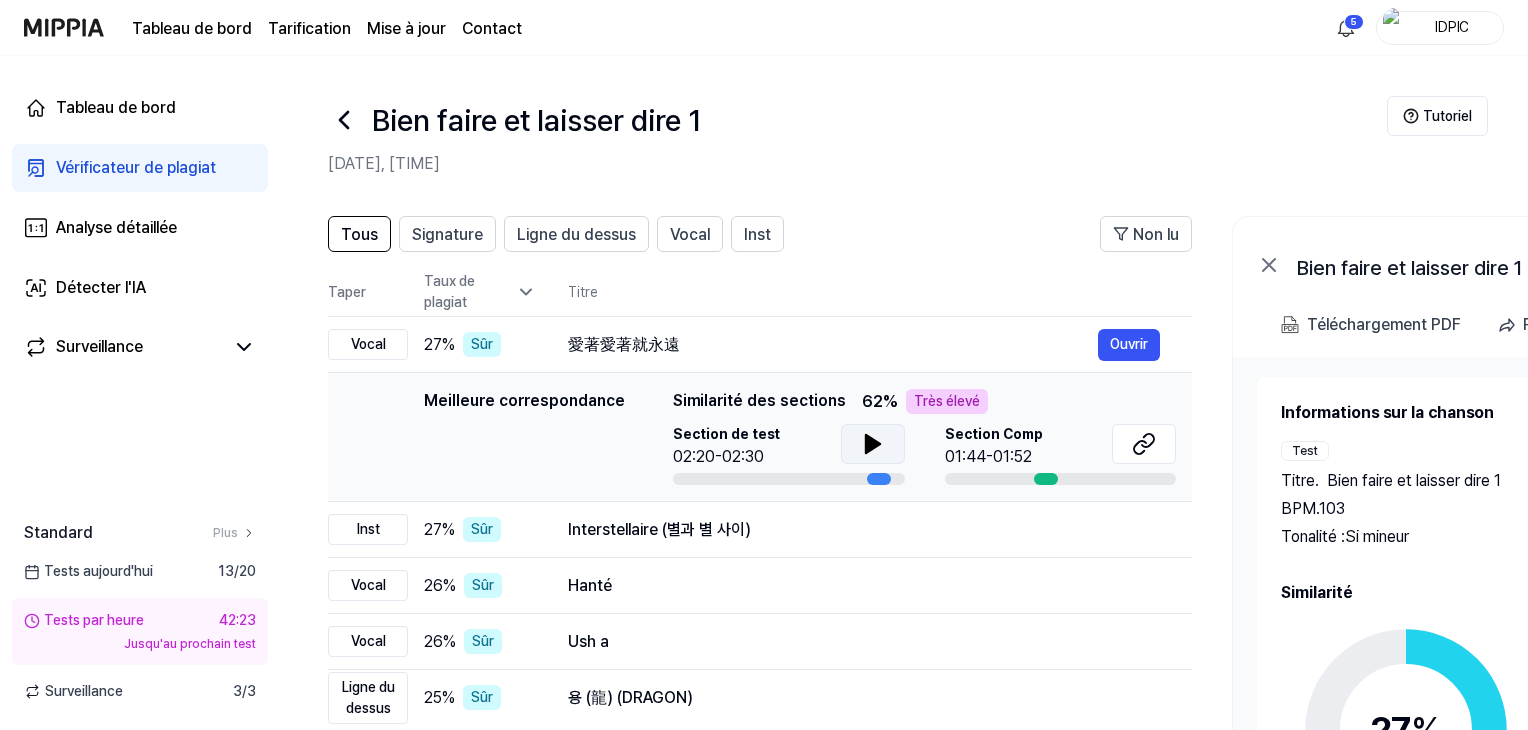 click 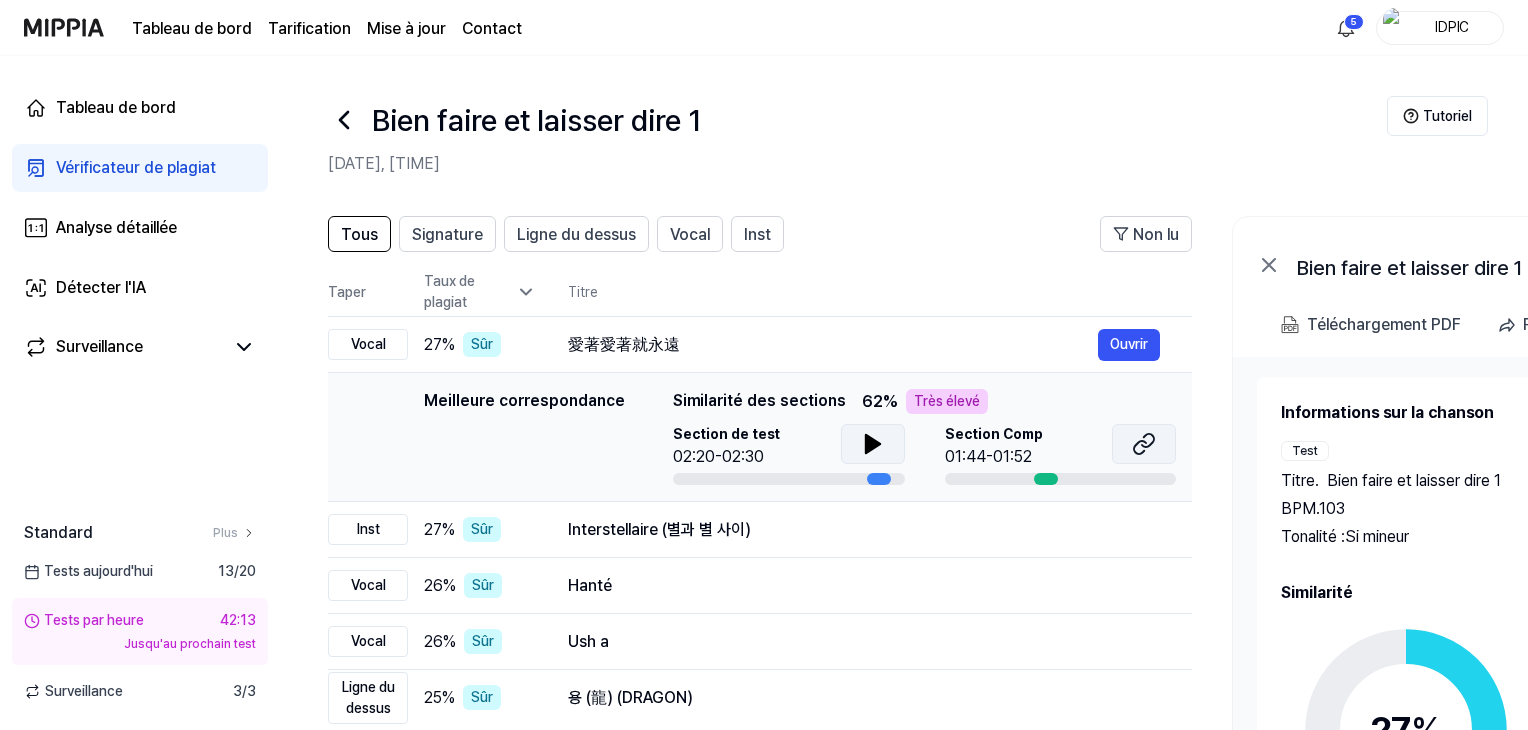 click 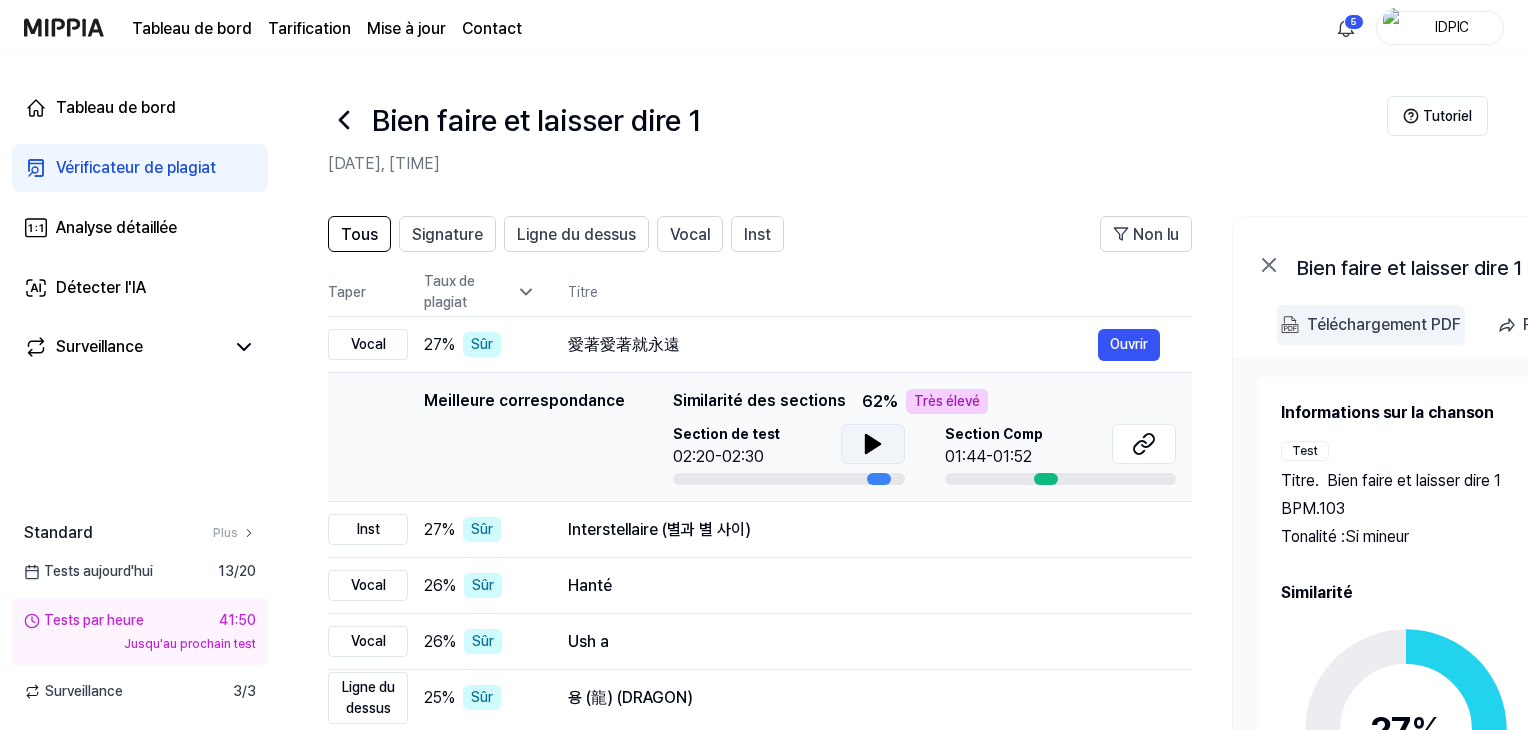 click on "Téléchargement PDF" at bounding box center (1384, 324) 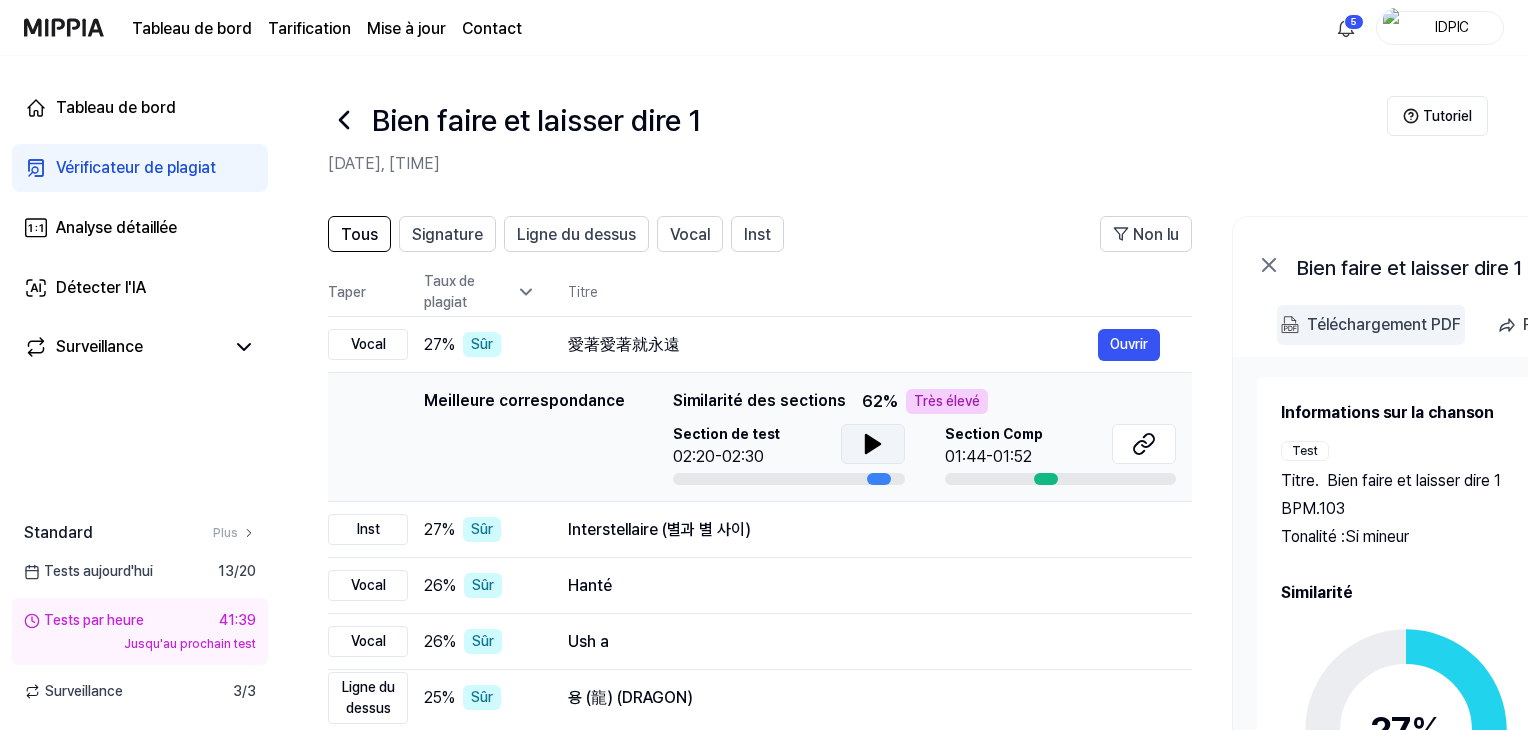 click on "Téléchargement PDF" at bounding box center [1384, 324] 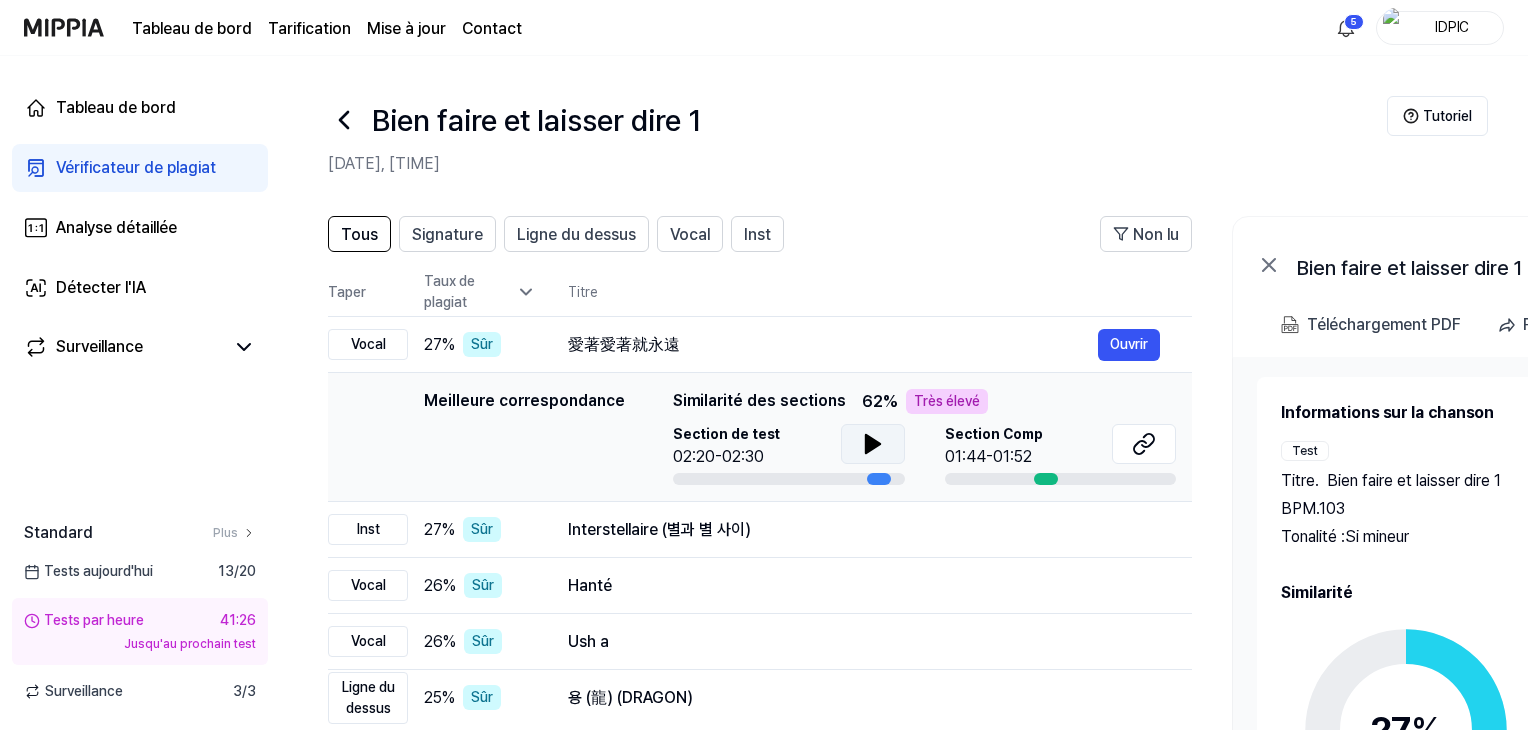 click 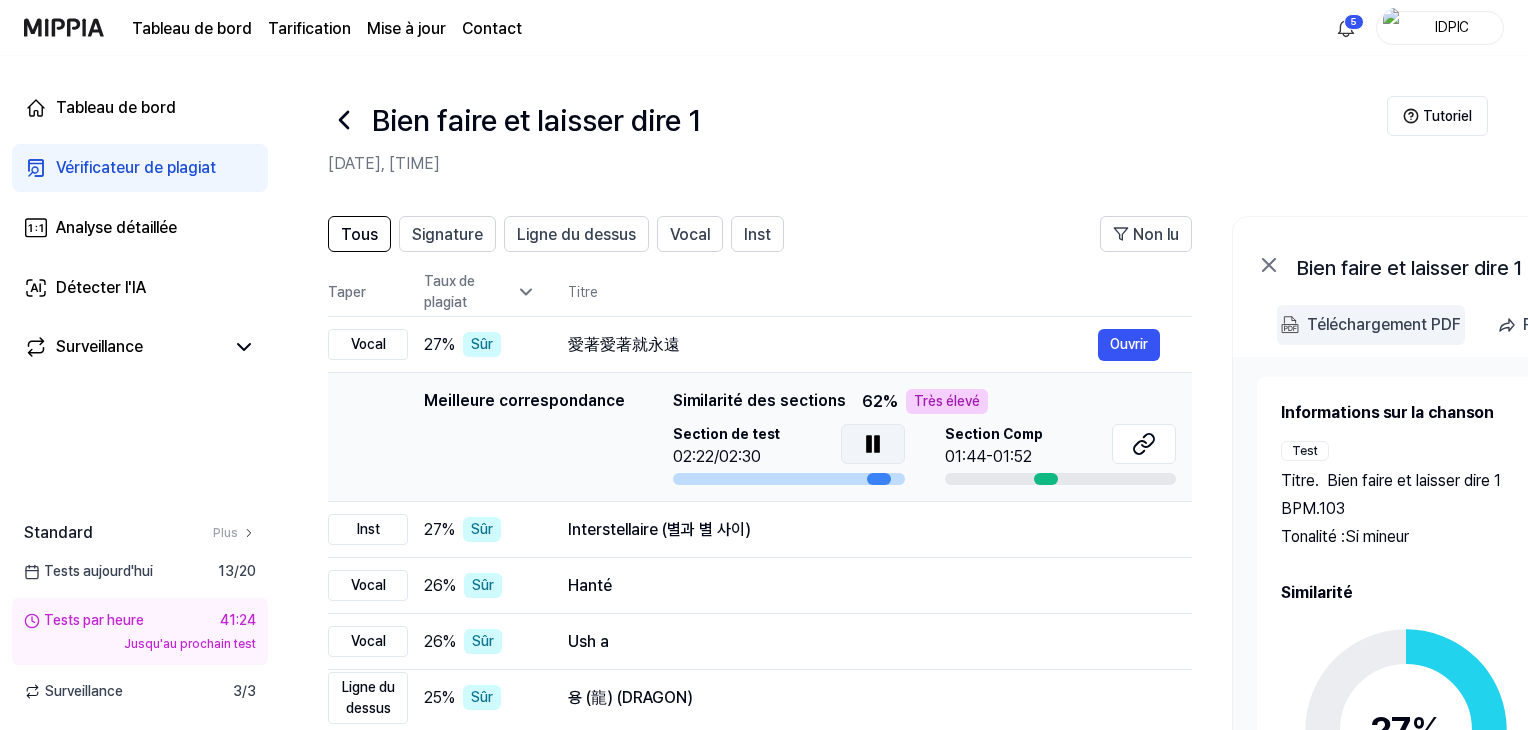 click on "Téléchargement PDF" at bounding box center [1384, 324] 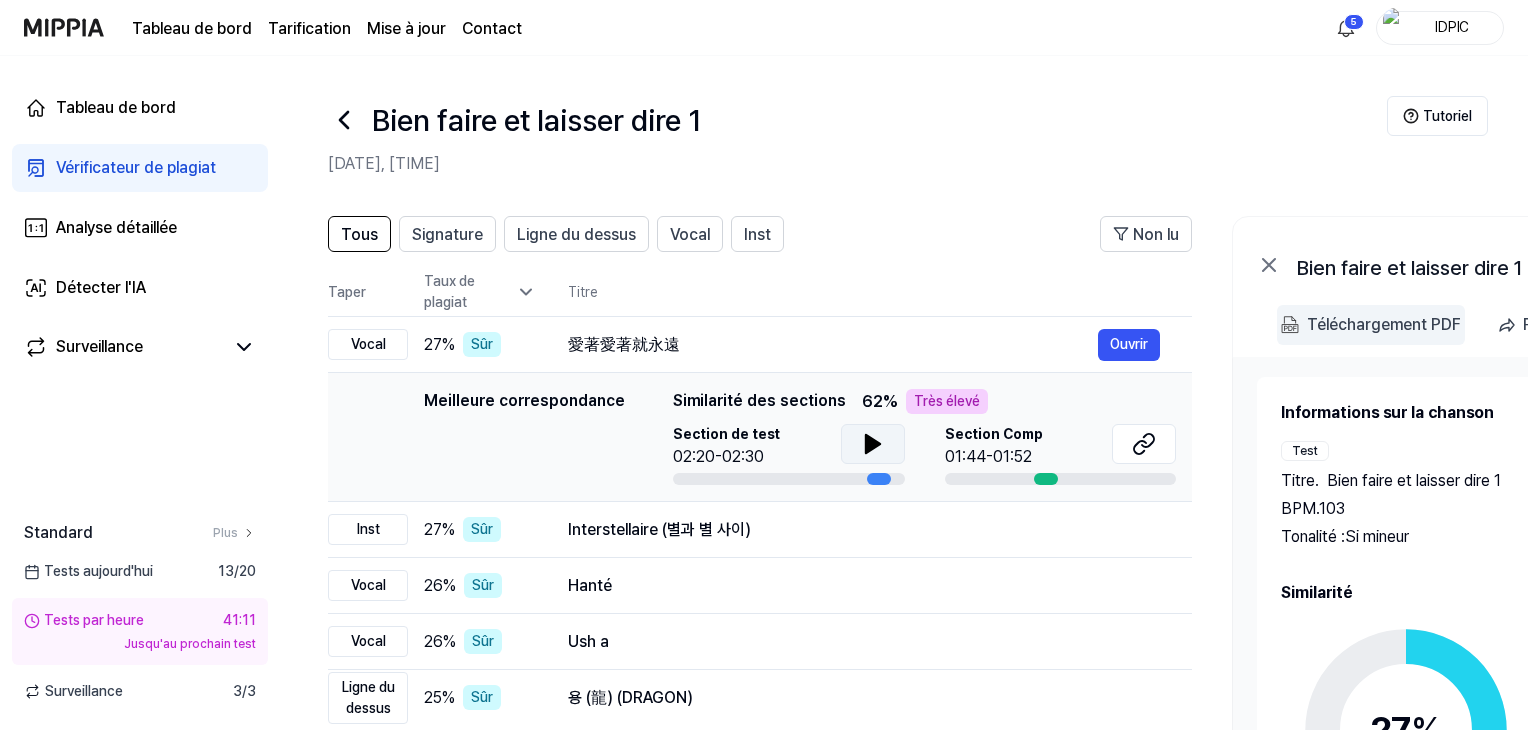 click on "Téléchargement PDF" at bounding box center [1384, 324] 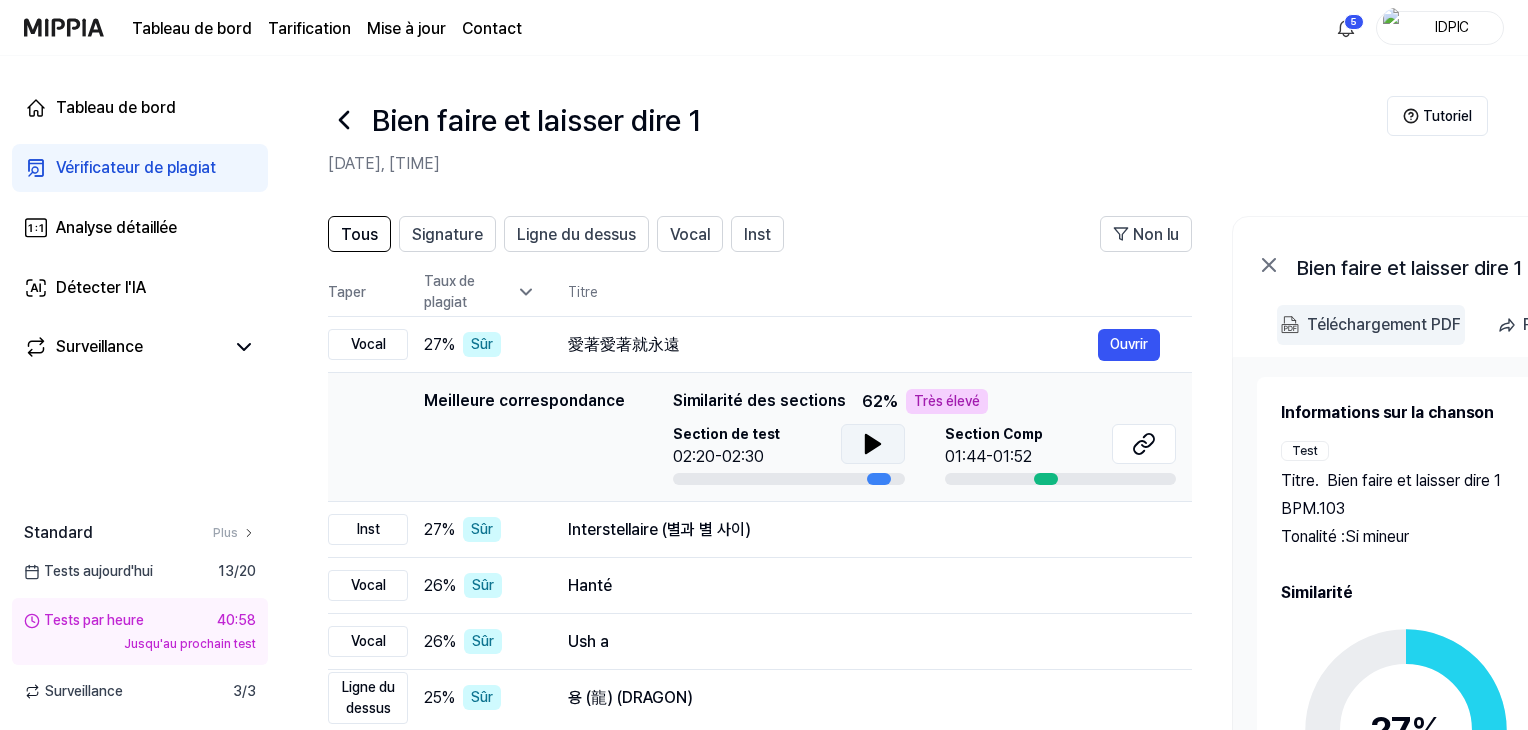 click on "Téléchargement PDF" at bounding box center (1384, 324) 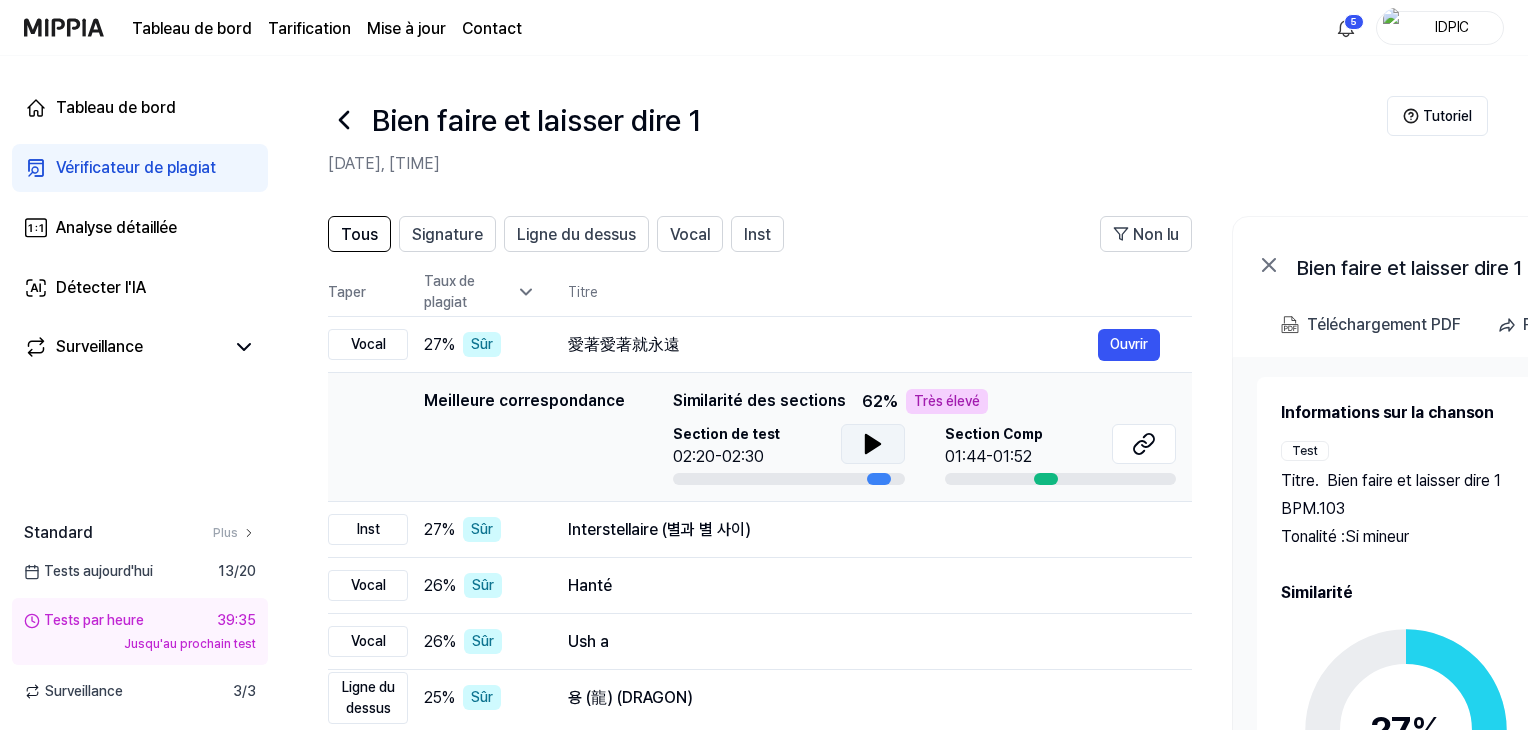 click on "Tableau de bord" at bounding box center (192, 28) 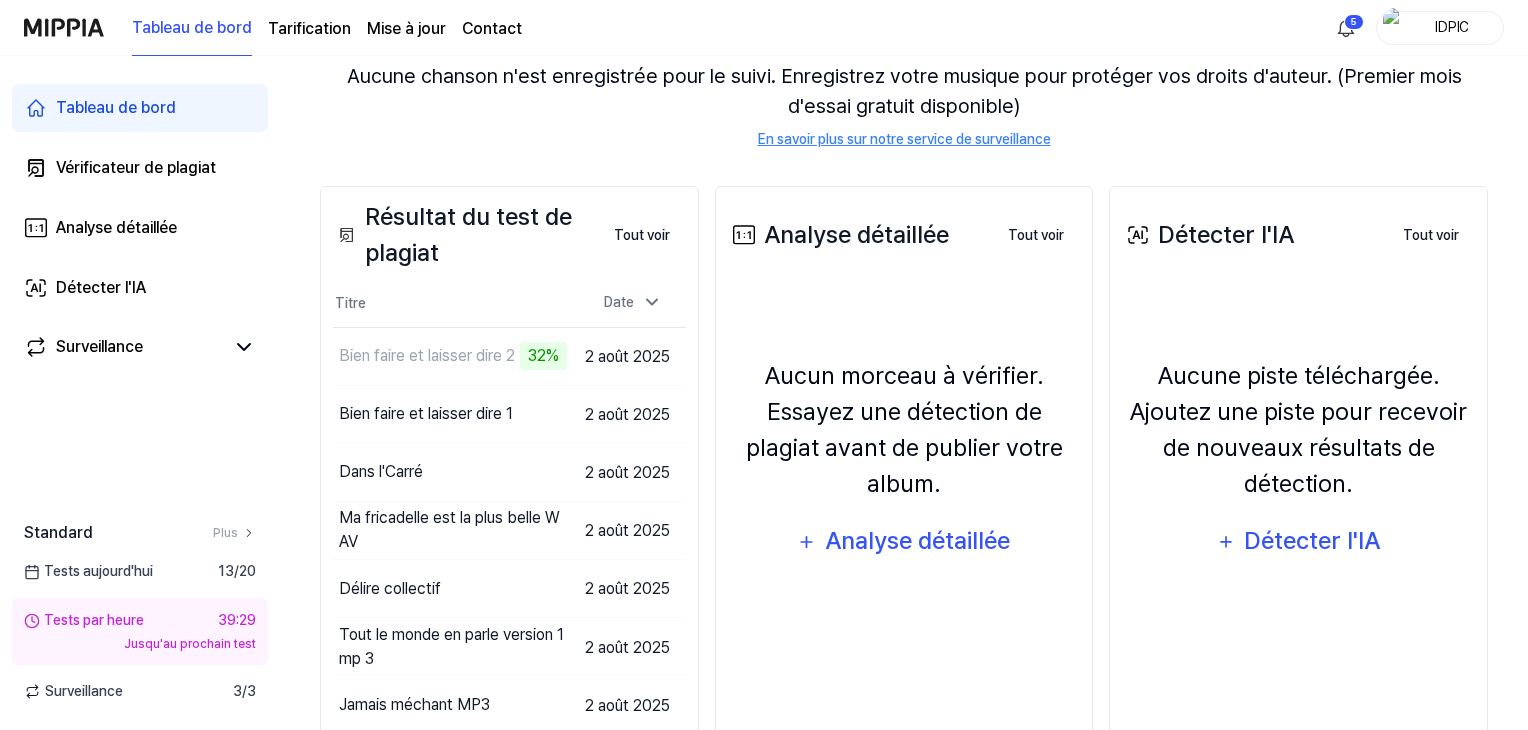 scroll, scrollTop: 200, scrollLeft: 0, axis: vertical 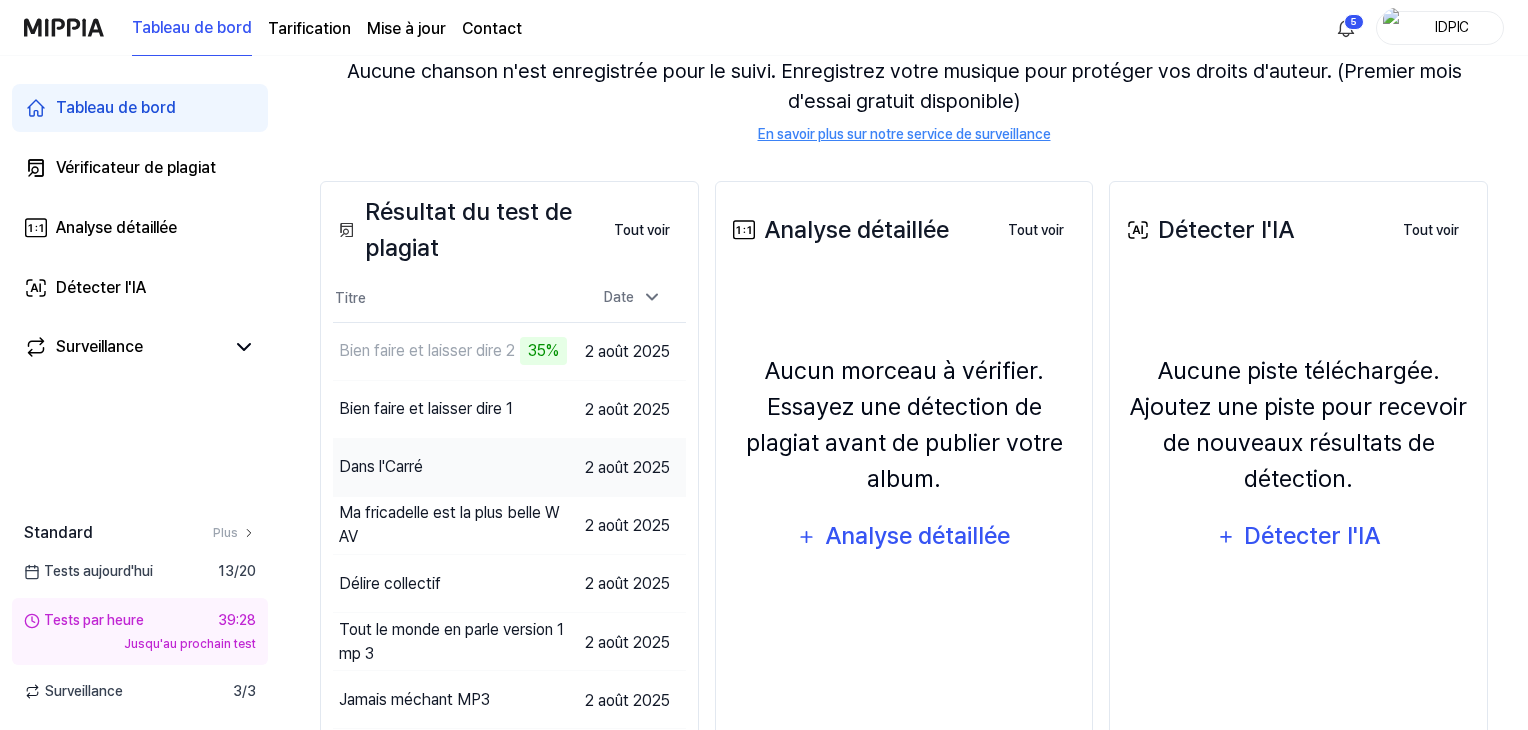 click on "Dans l'Carré" at bounding box center [381, 466] 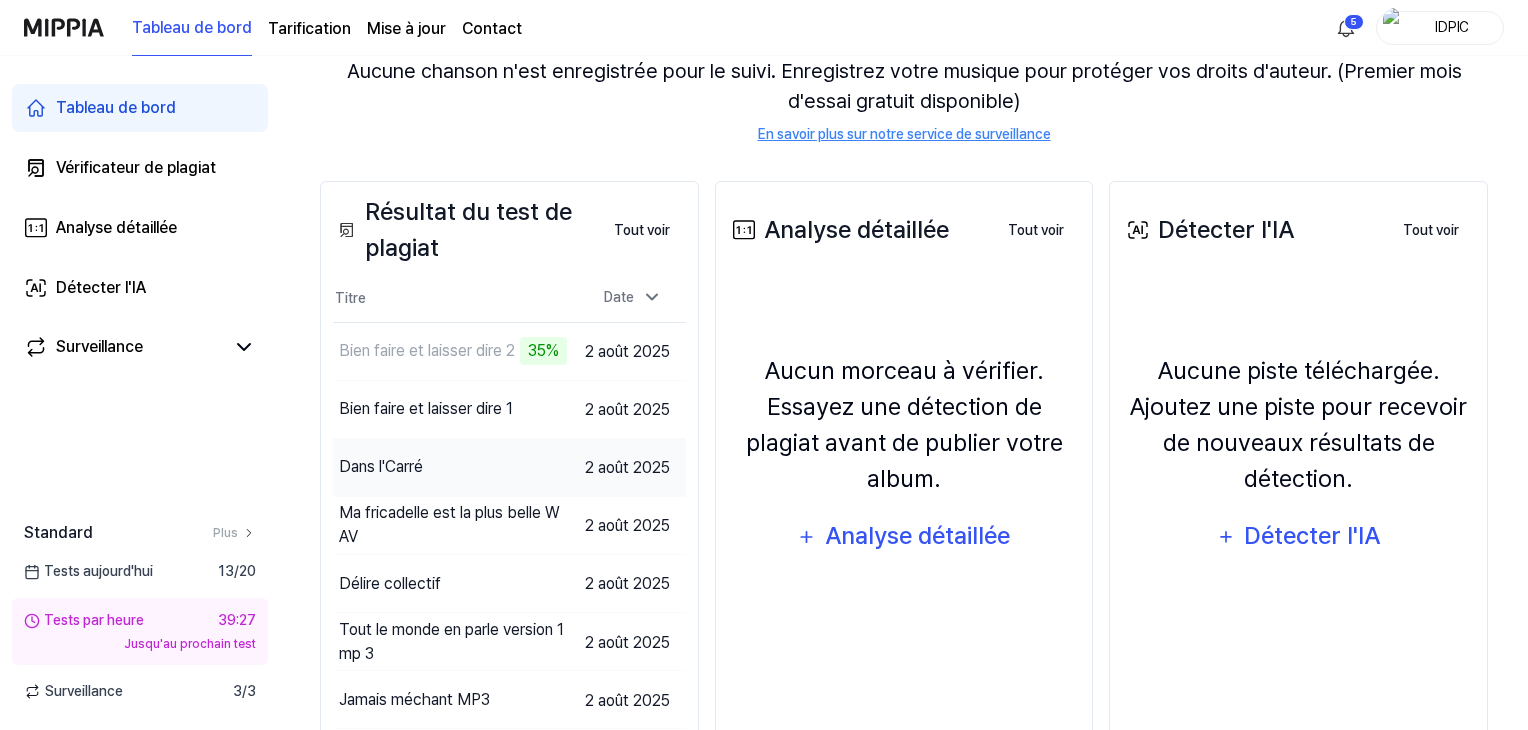 scroll, scrollTop: 0, scrollLeft: 0, axis: both 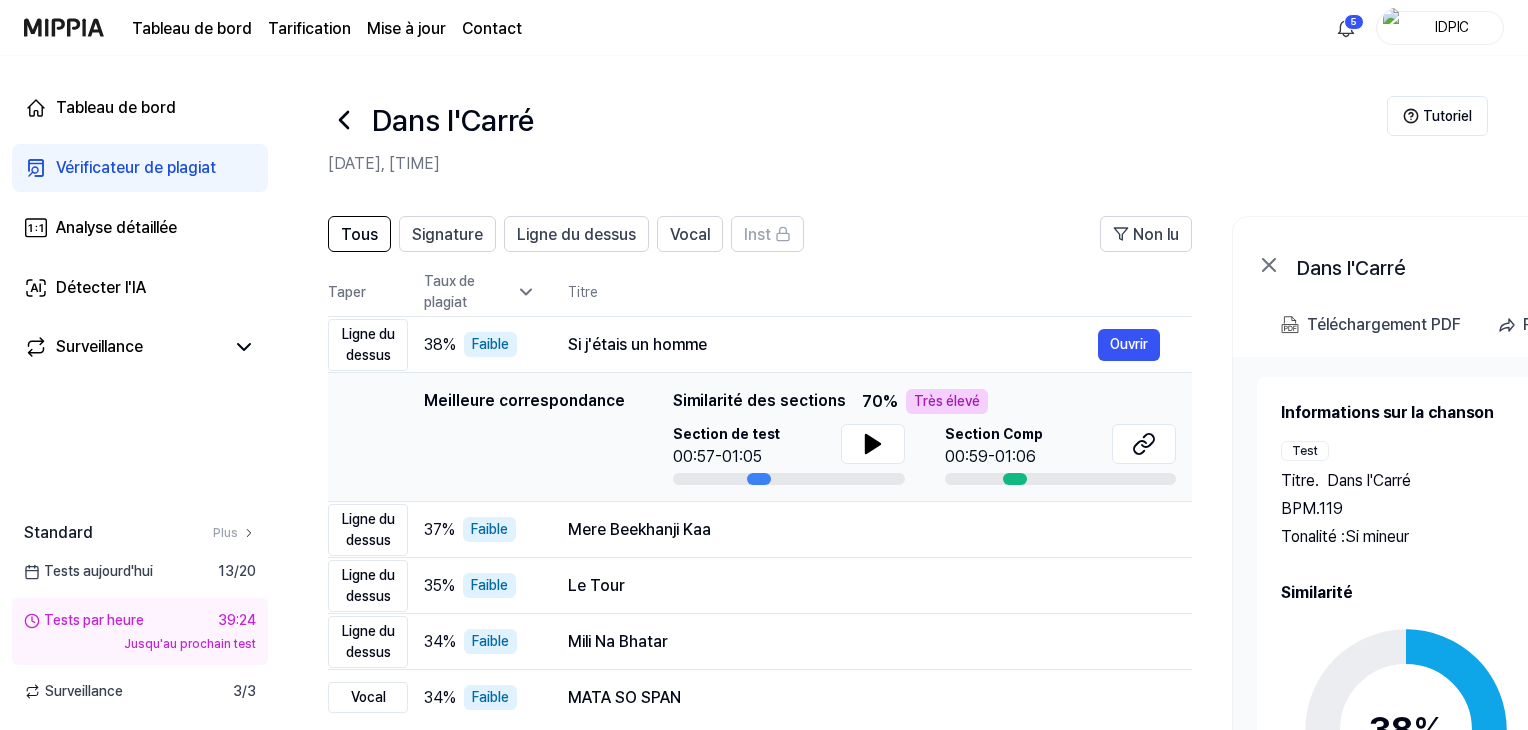 drag, startPoint x: 677, startPoint y: 233, endPoint x: 676, endPoint y: 252, distance: 19.026299 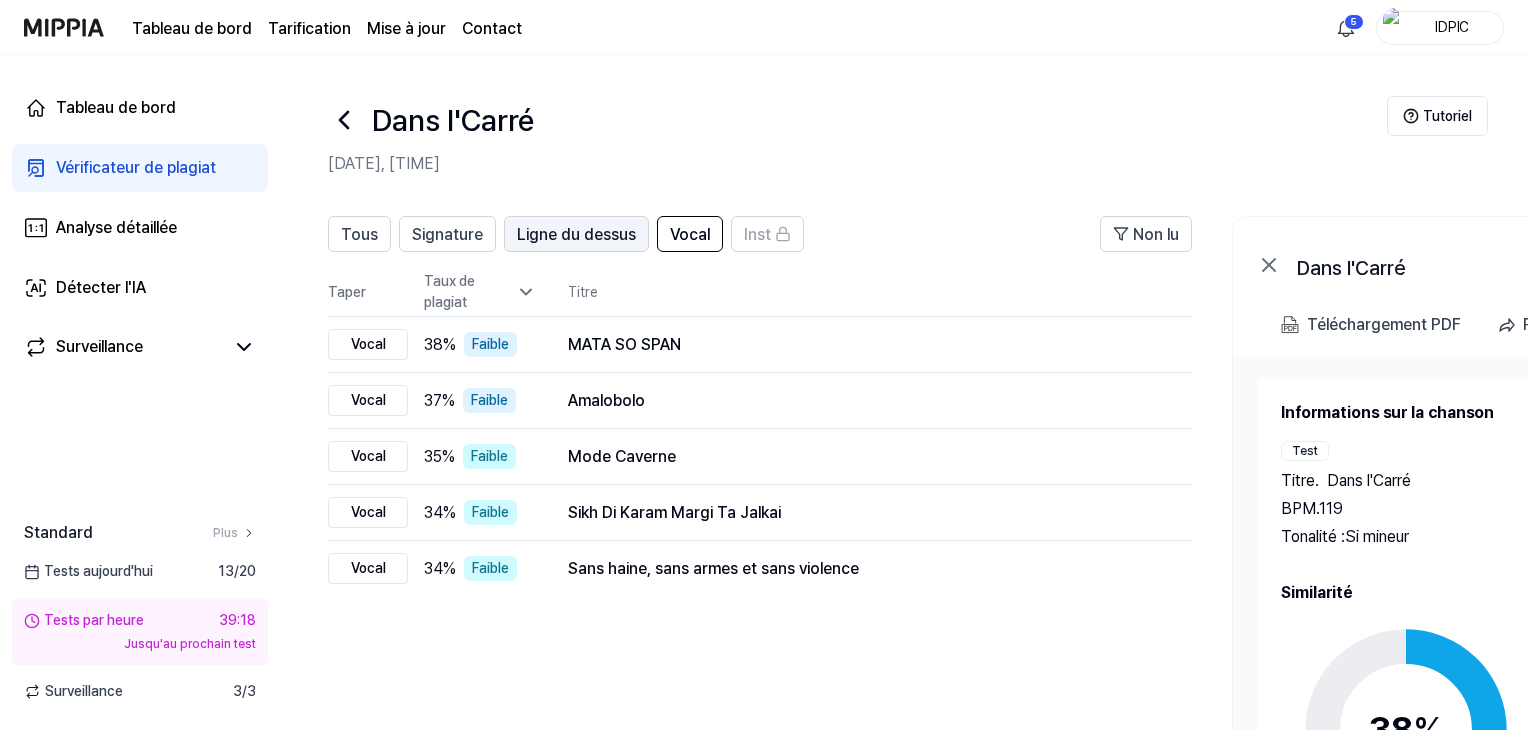 click on "Ligne du dessus" at bounding box center [576, 234] 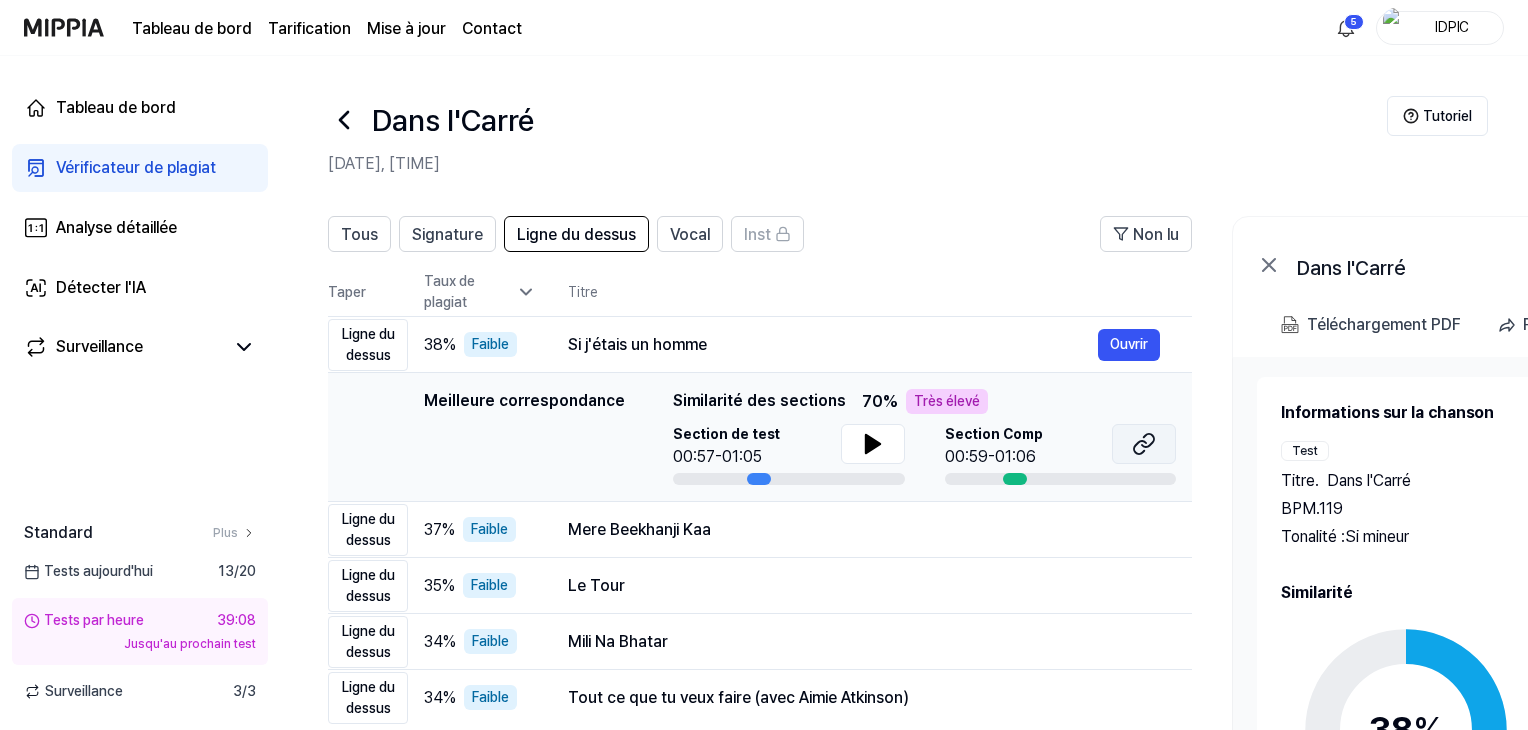 click 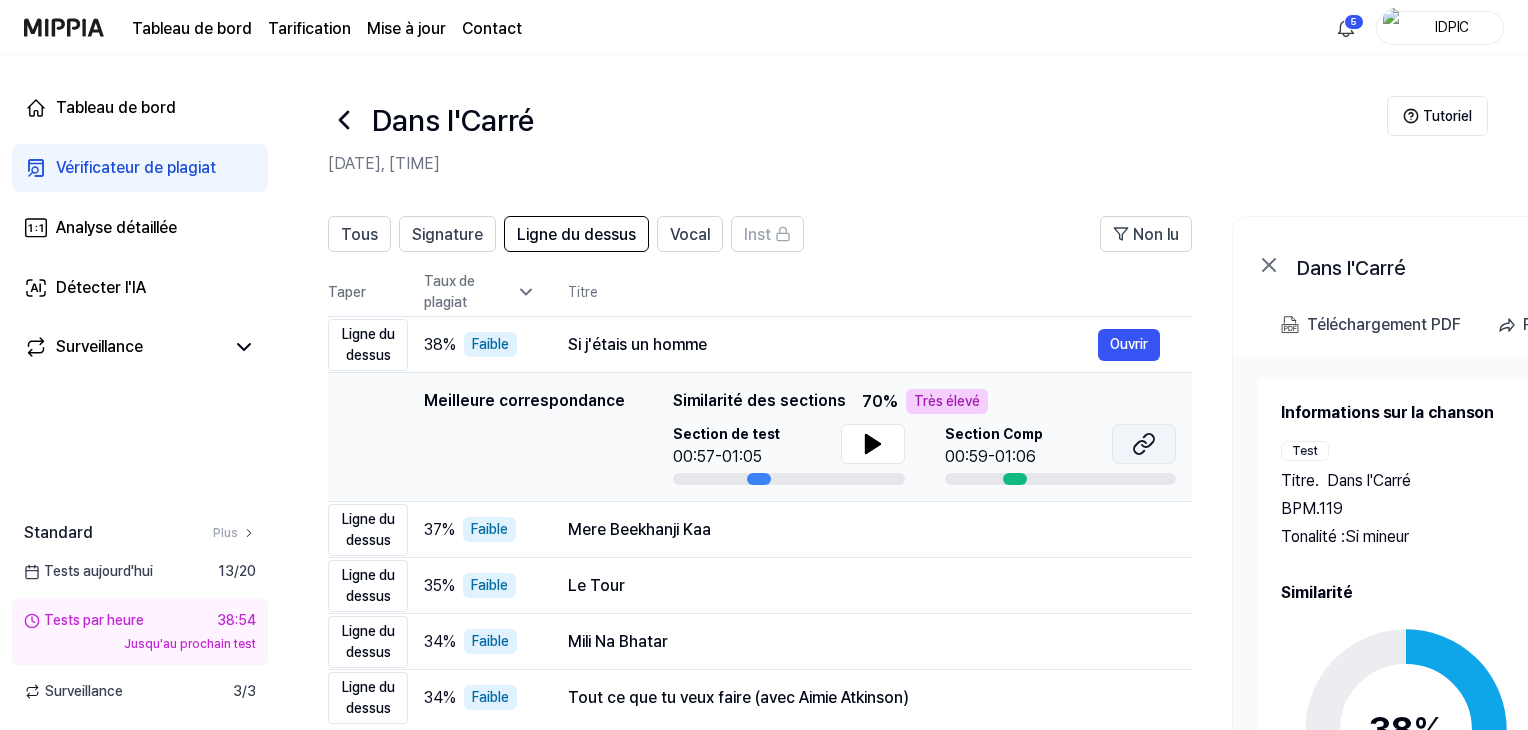 scroll, scrollTop: 0, scrollLeft: 0, axis: both 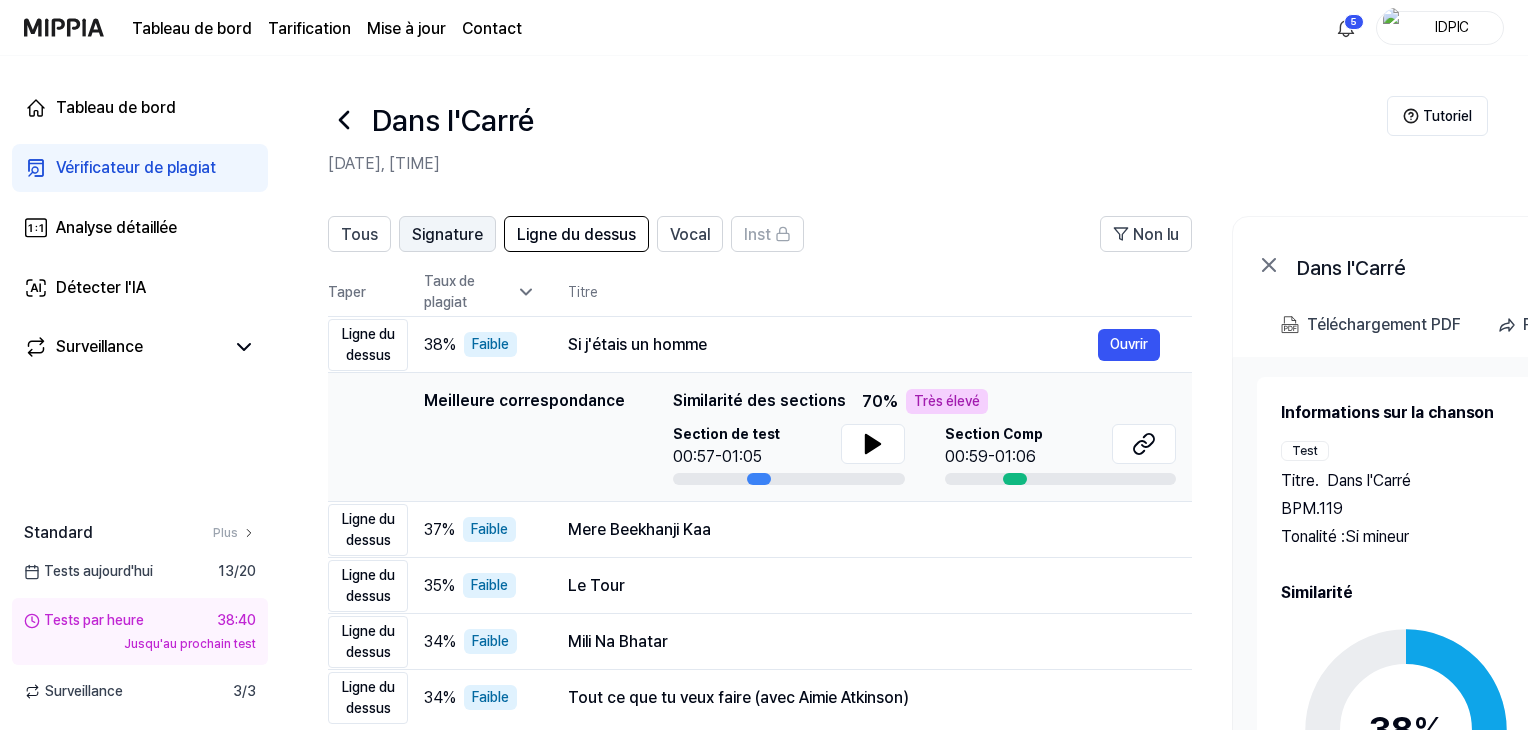click on "Signature" at bounding box center (447, 234) 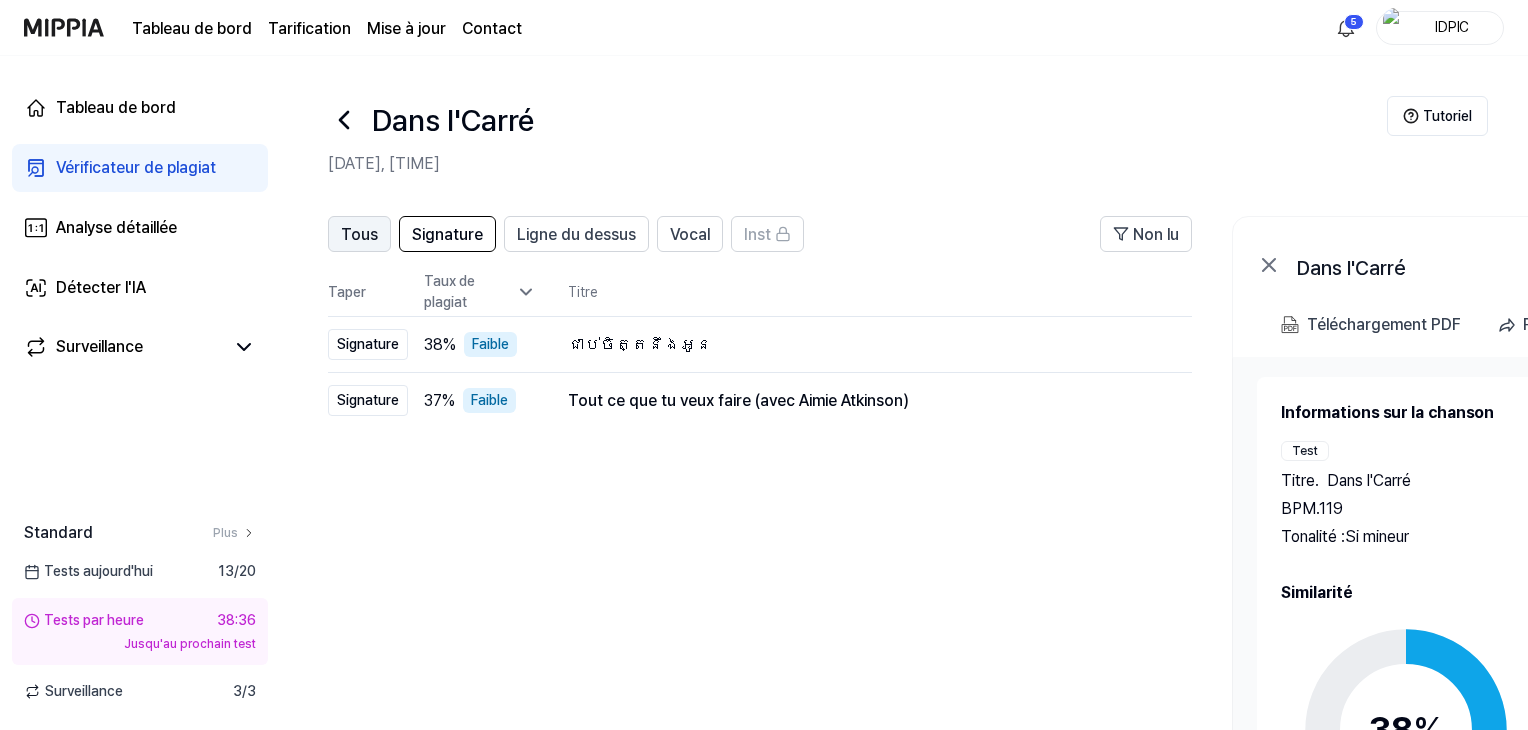 click on "Tous" at bounding box center (359, 234) 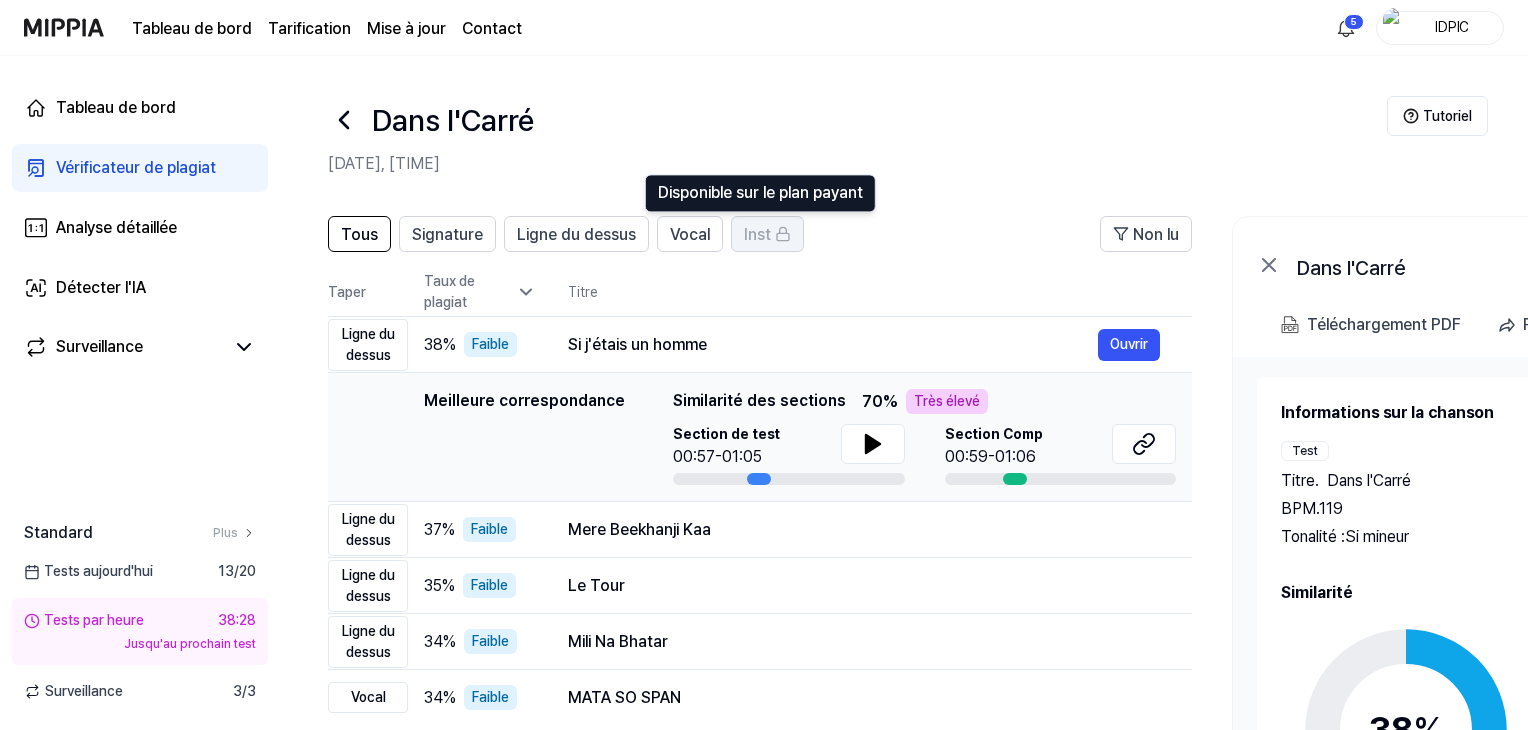 click on "Inst" at bounding box center (757, 234) 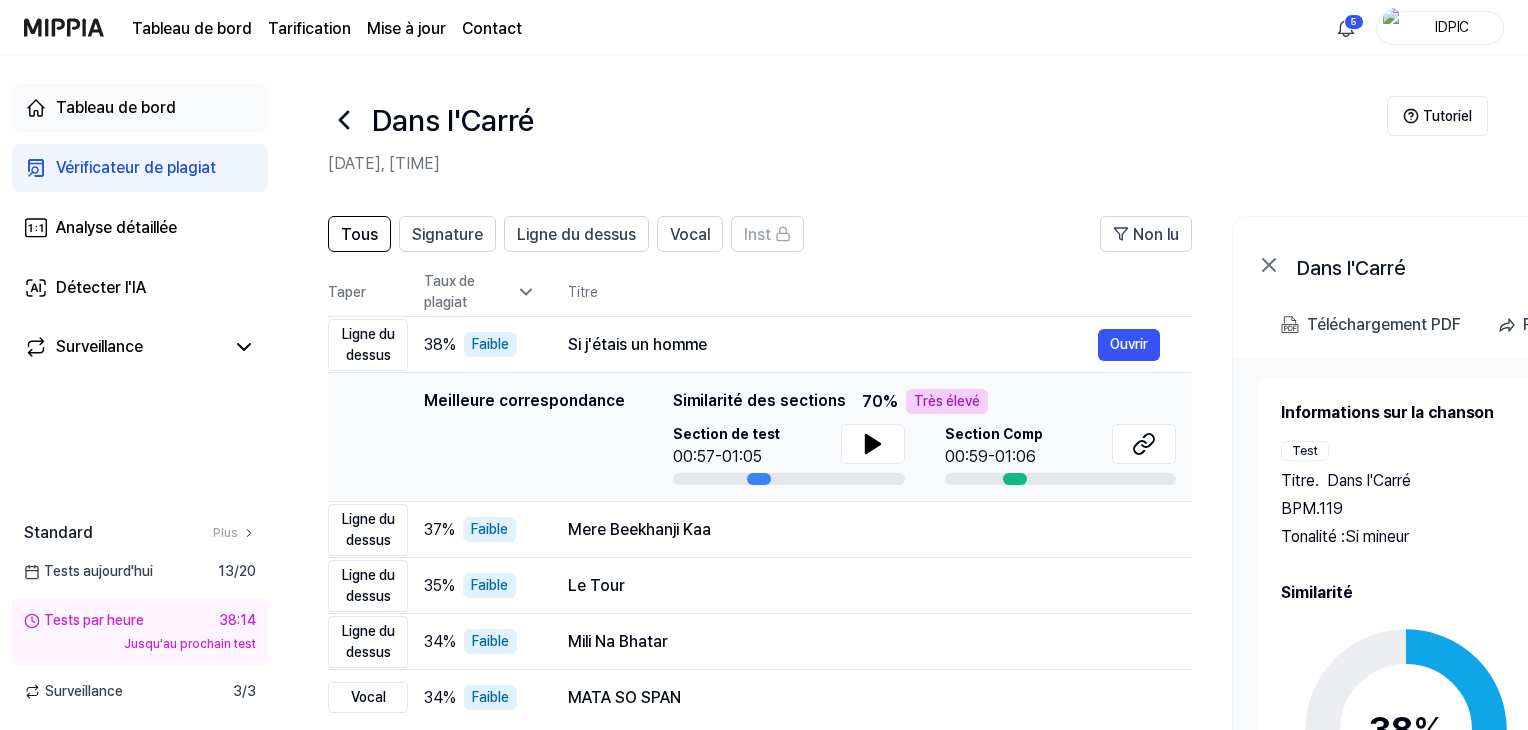 click on "Tableau de bord" at bounding box center [116, 107] 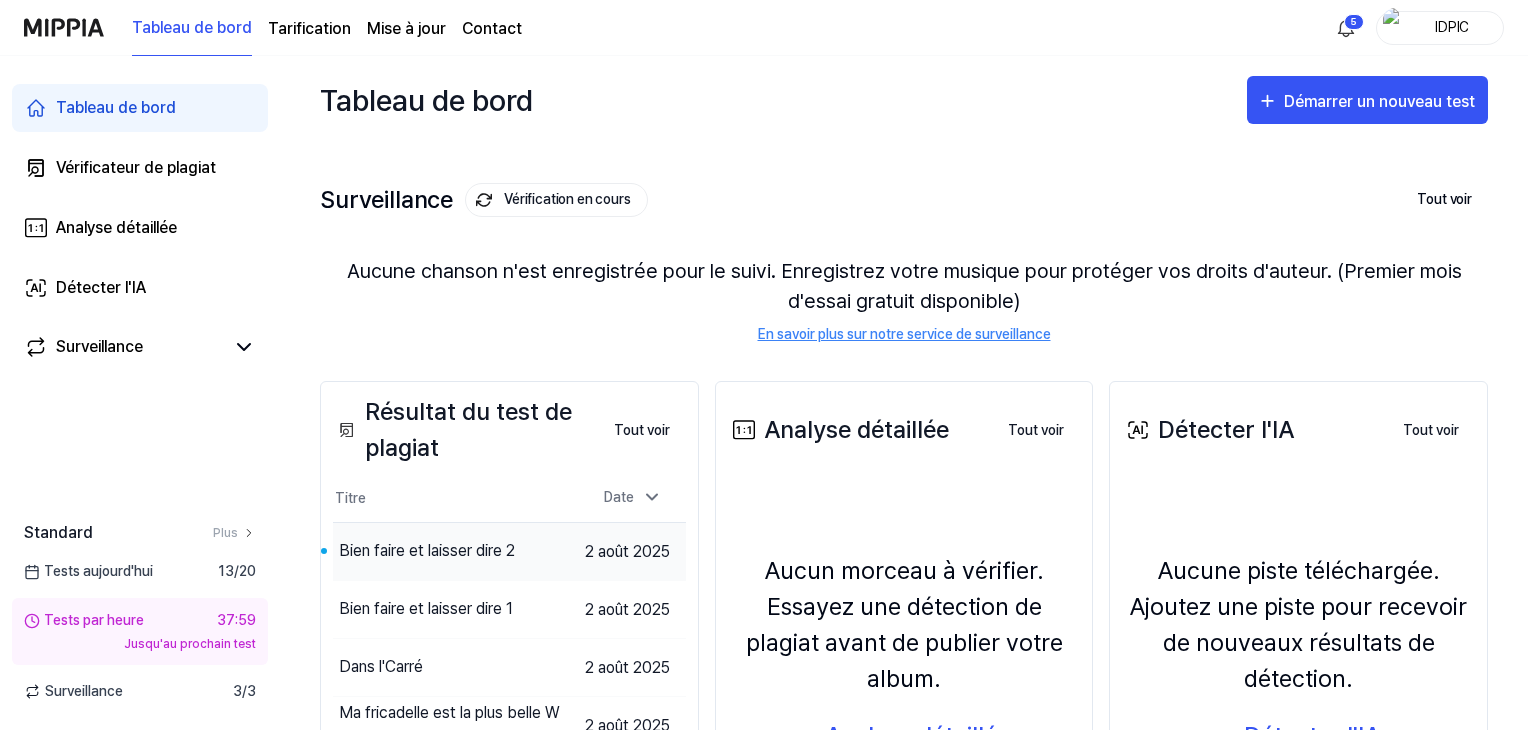 click on "Bien faire et laisser dire 2" at bounding box center [427, 550] 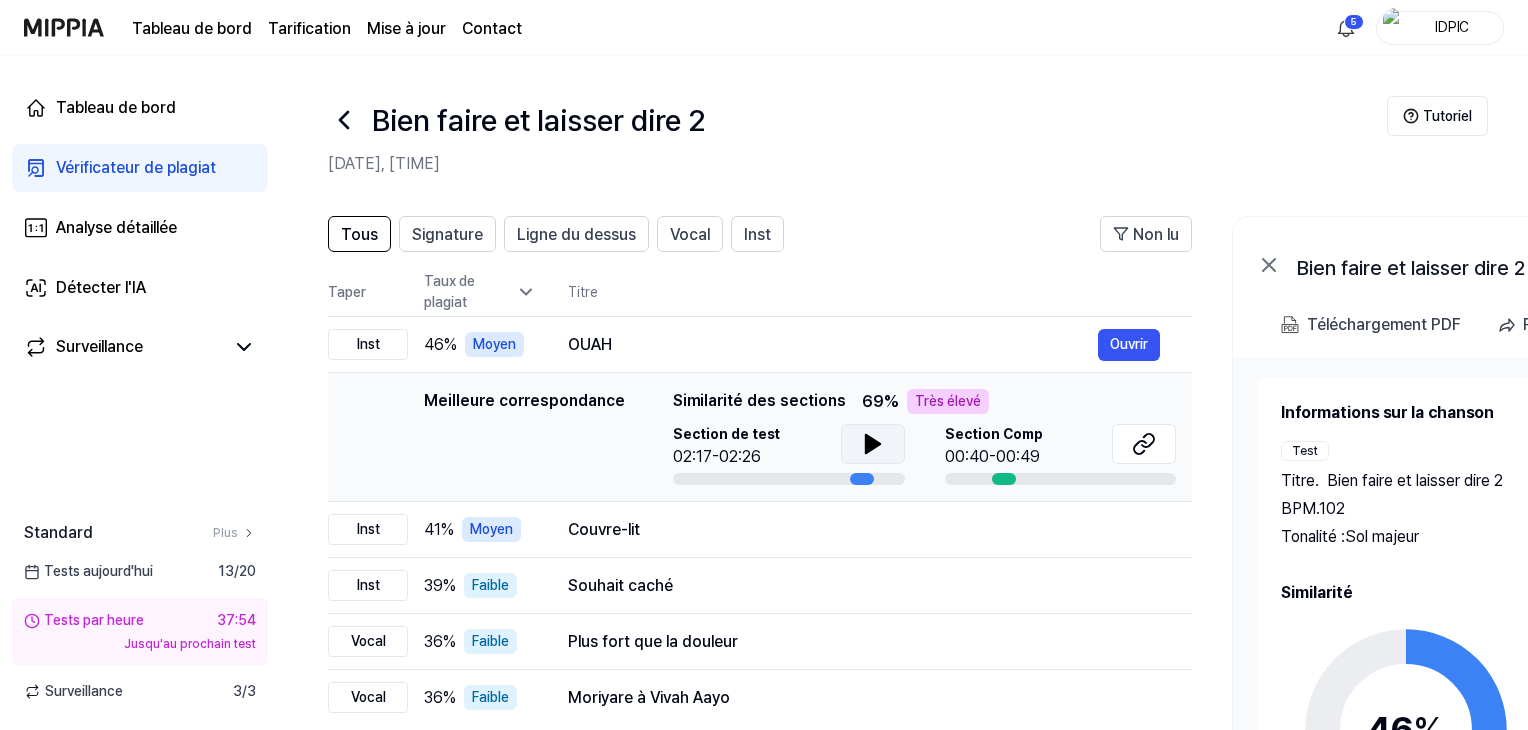click 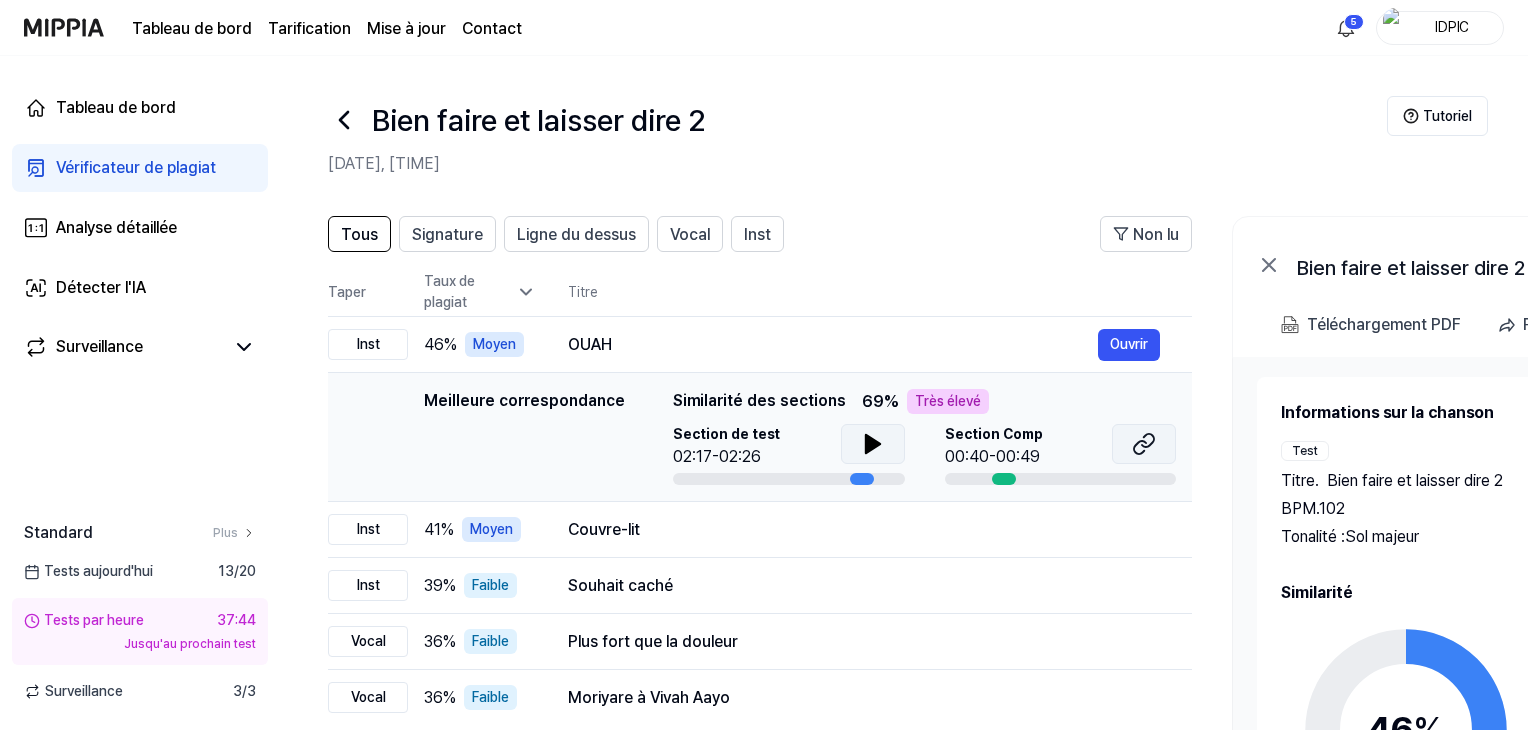 click 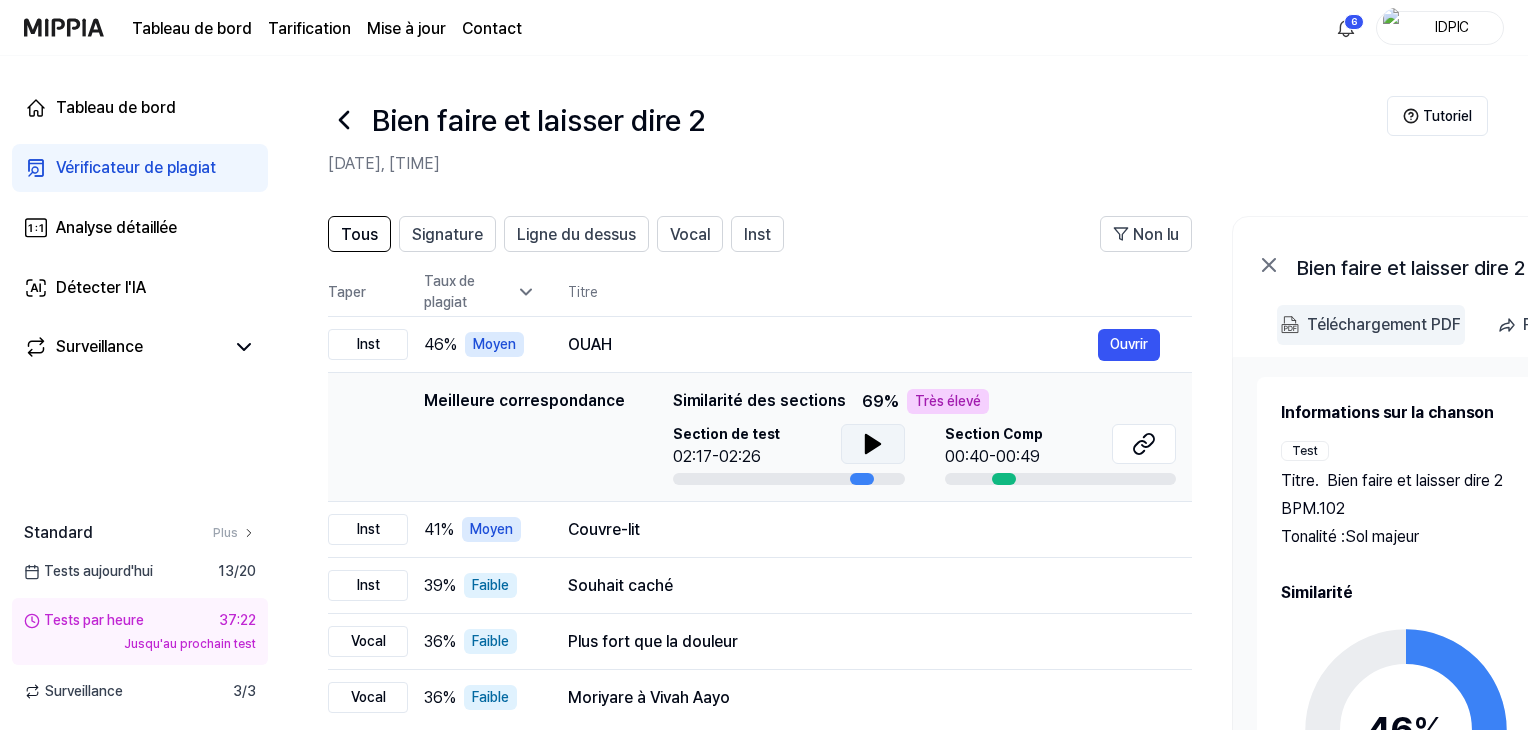 click on "Téléchargement PDF" at bounding box center (1384, 324) 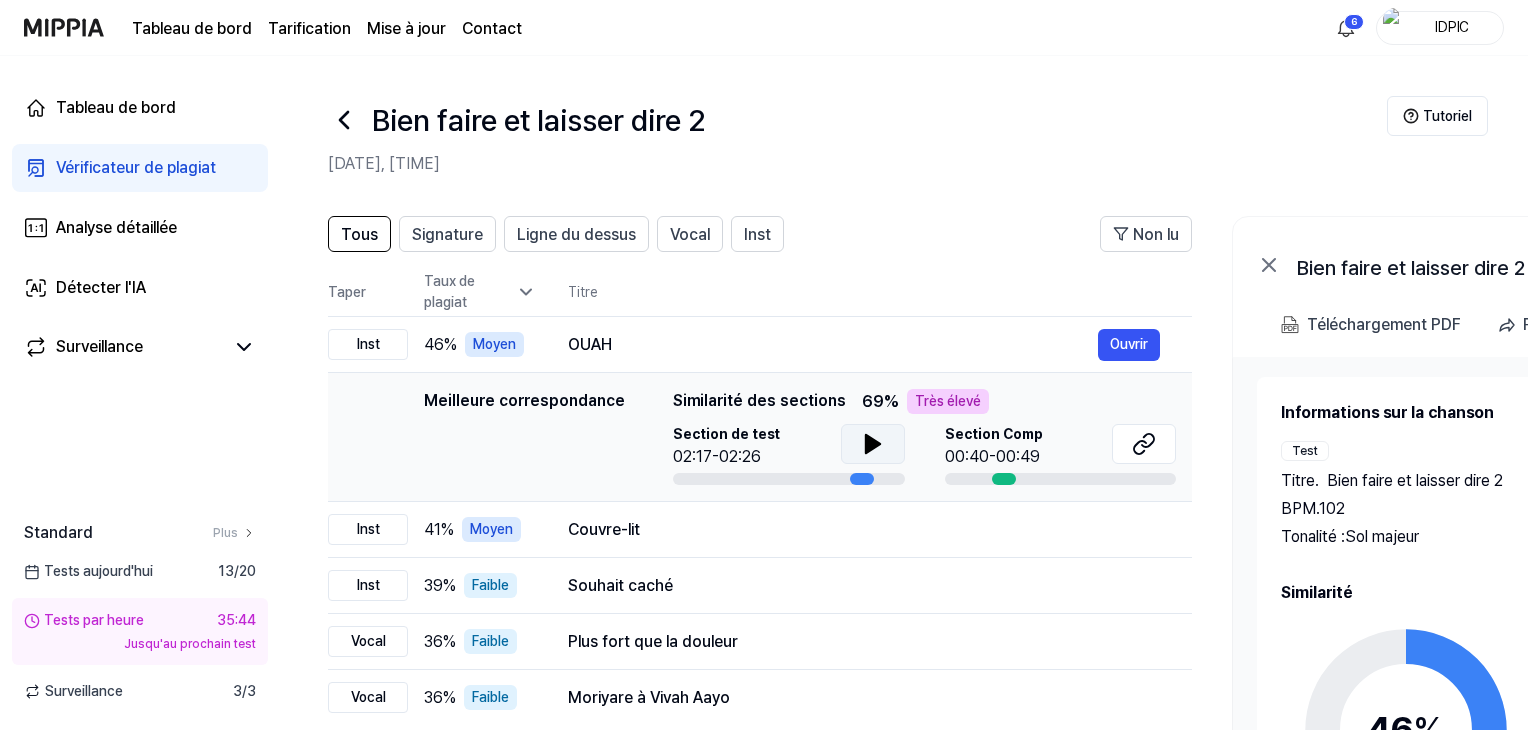 click 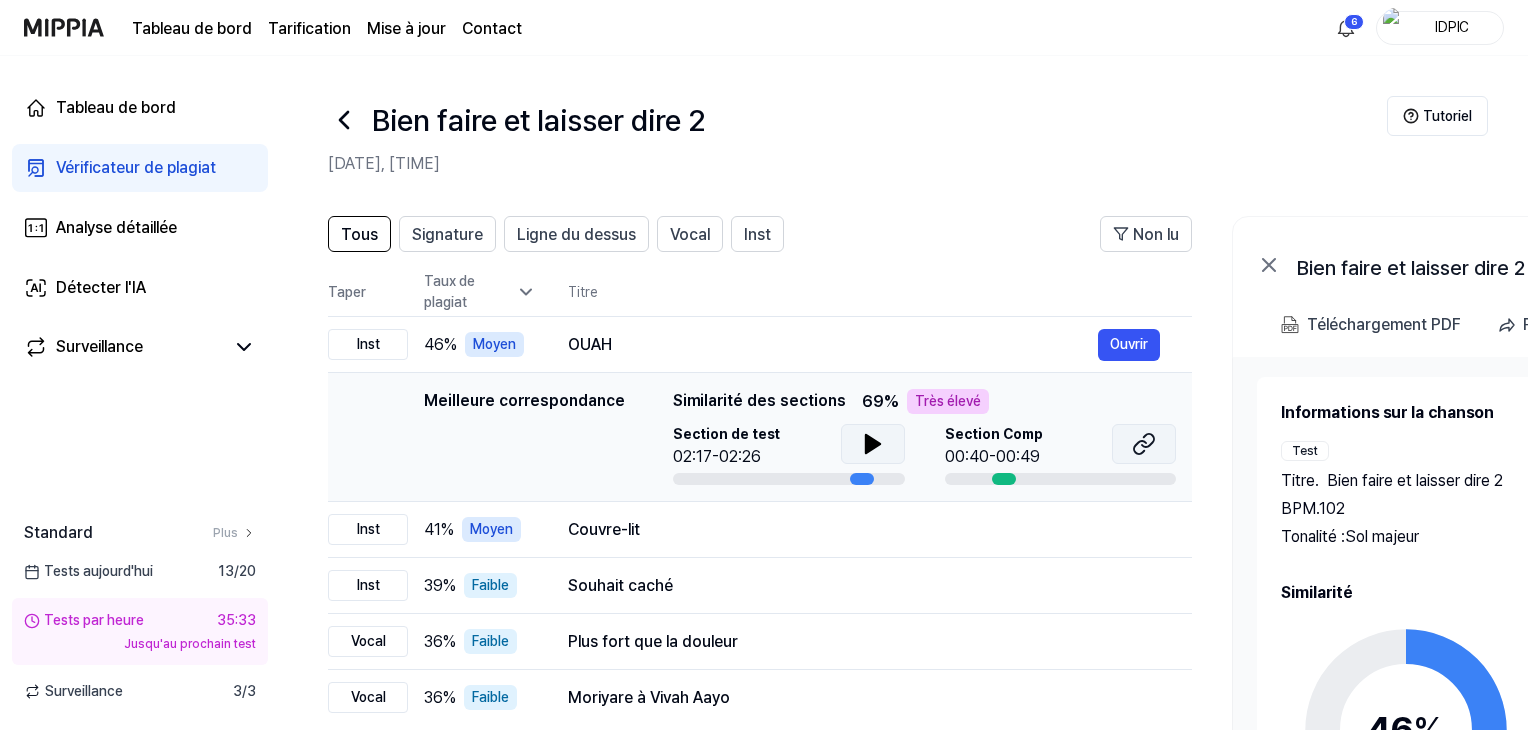 click 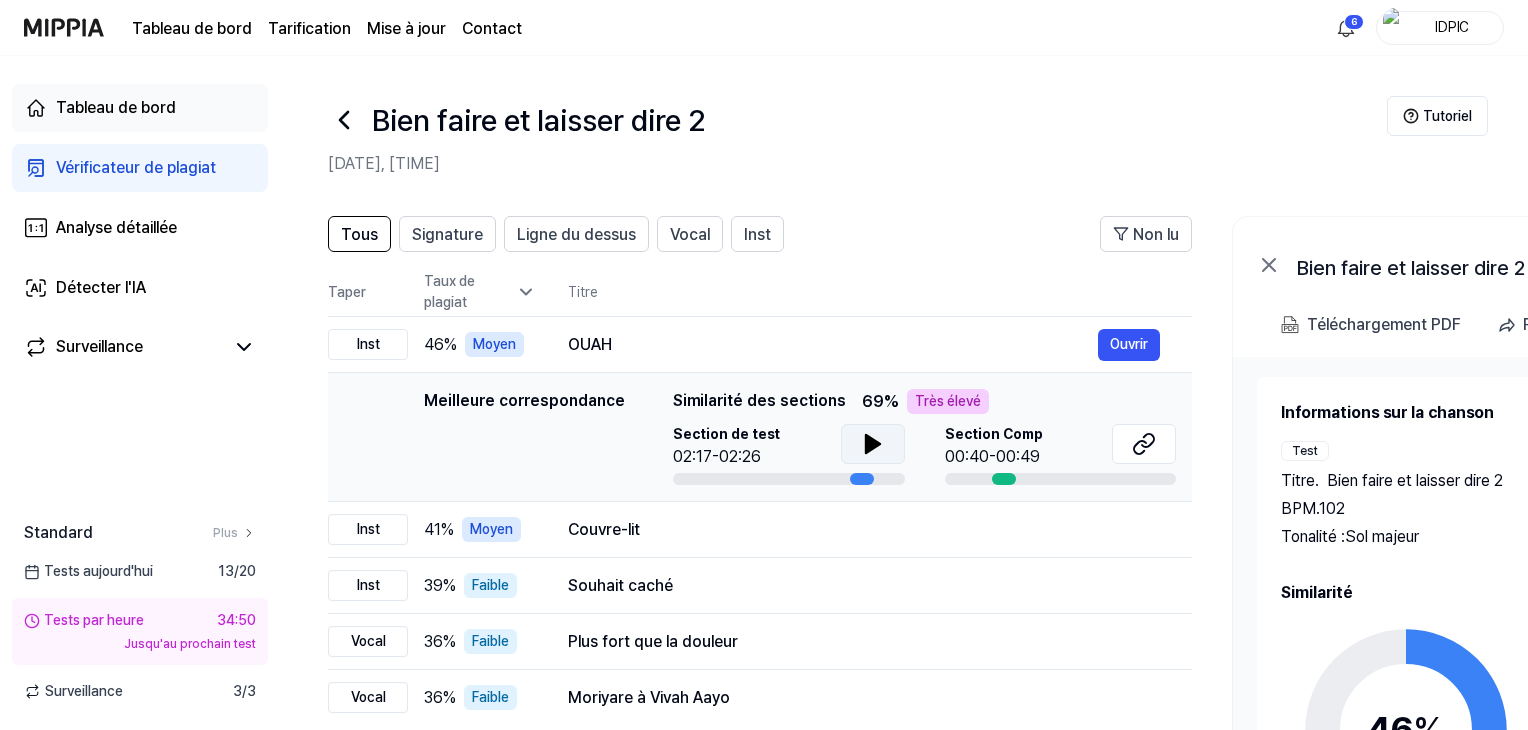 click on "Tableau de bord" at bounding box center [116, 107] 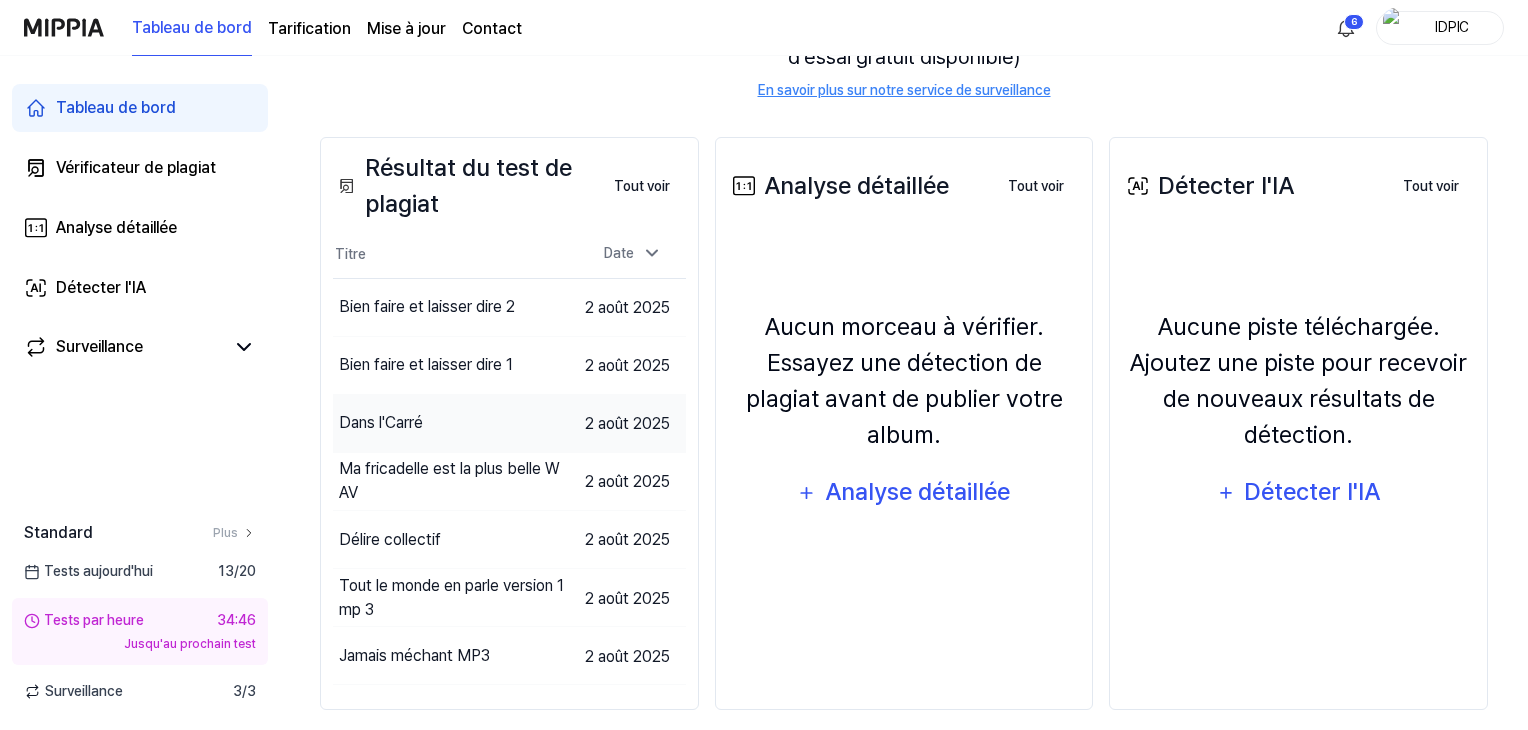 scroll, scrollTop: 269, scrollLeft: 0, axis: vertical 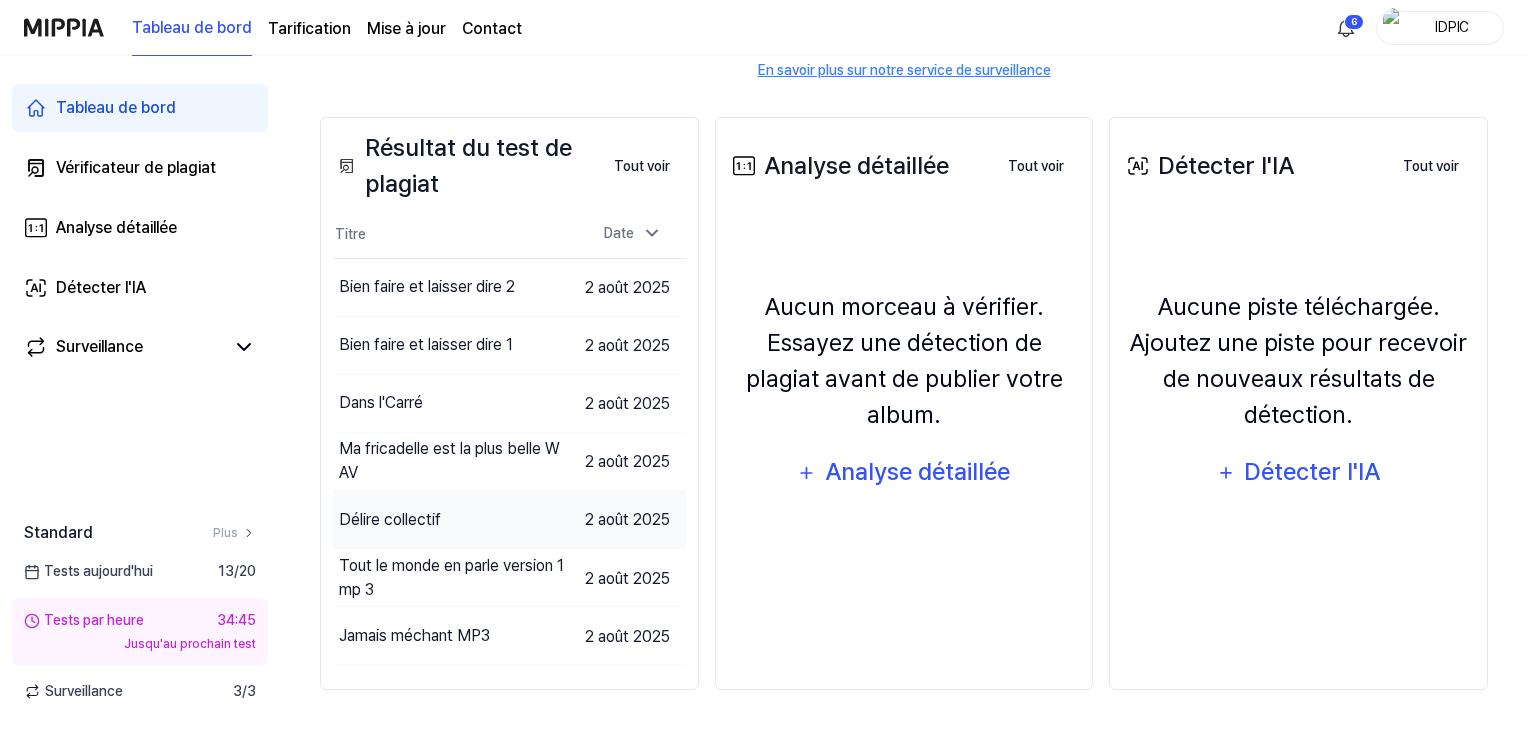 click on "Délire collectif" at bounding box center [390, 519] 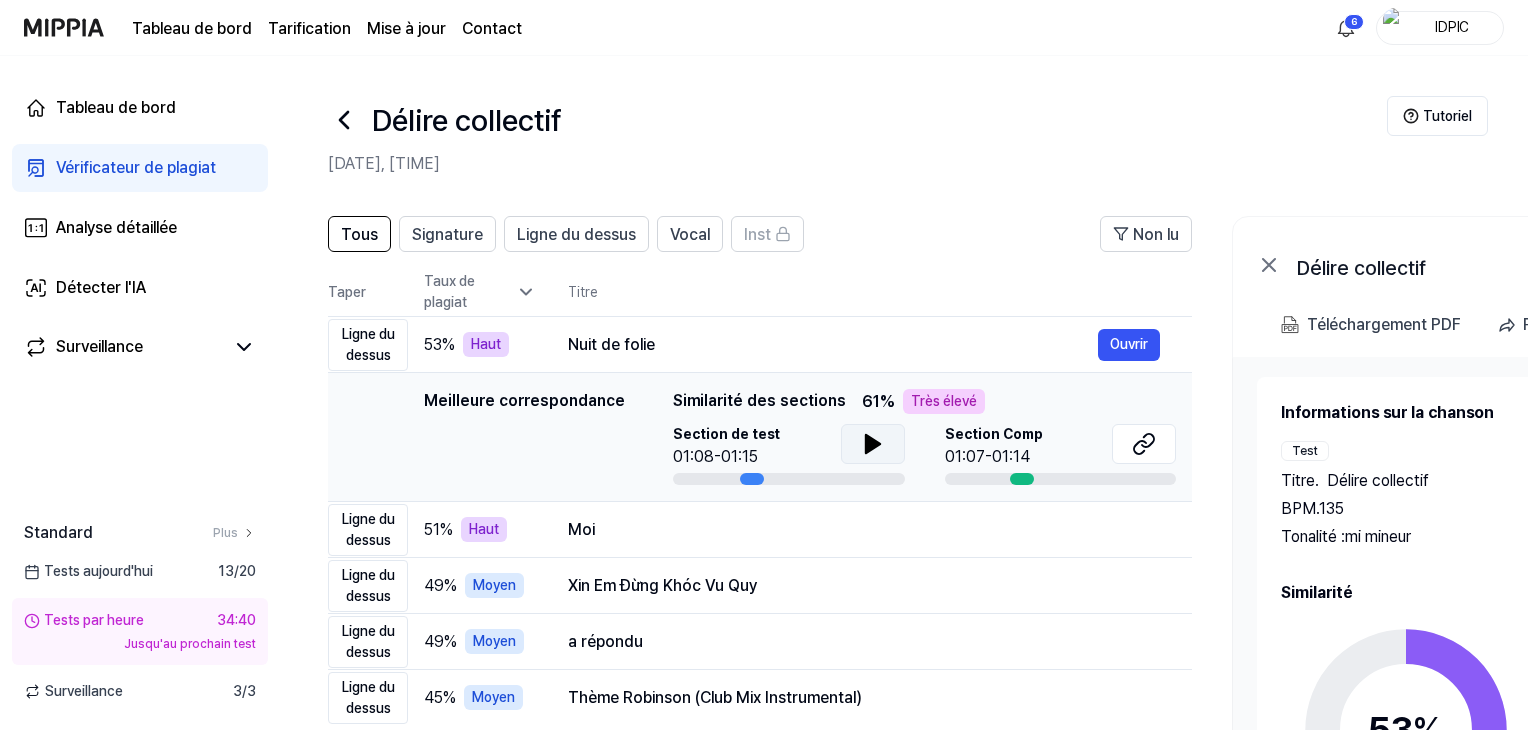 click 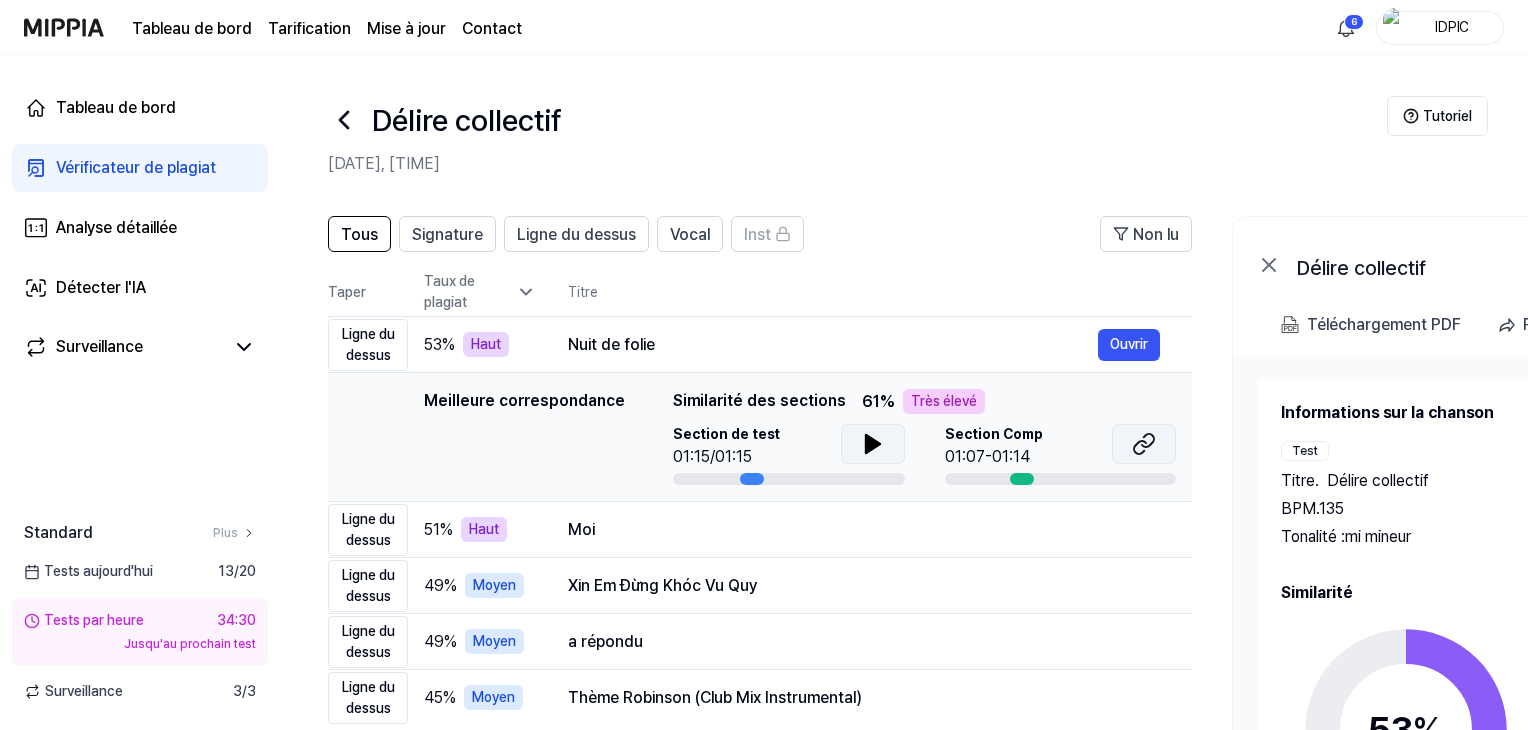 click 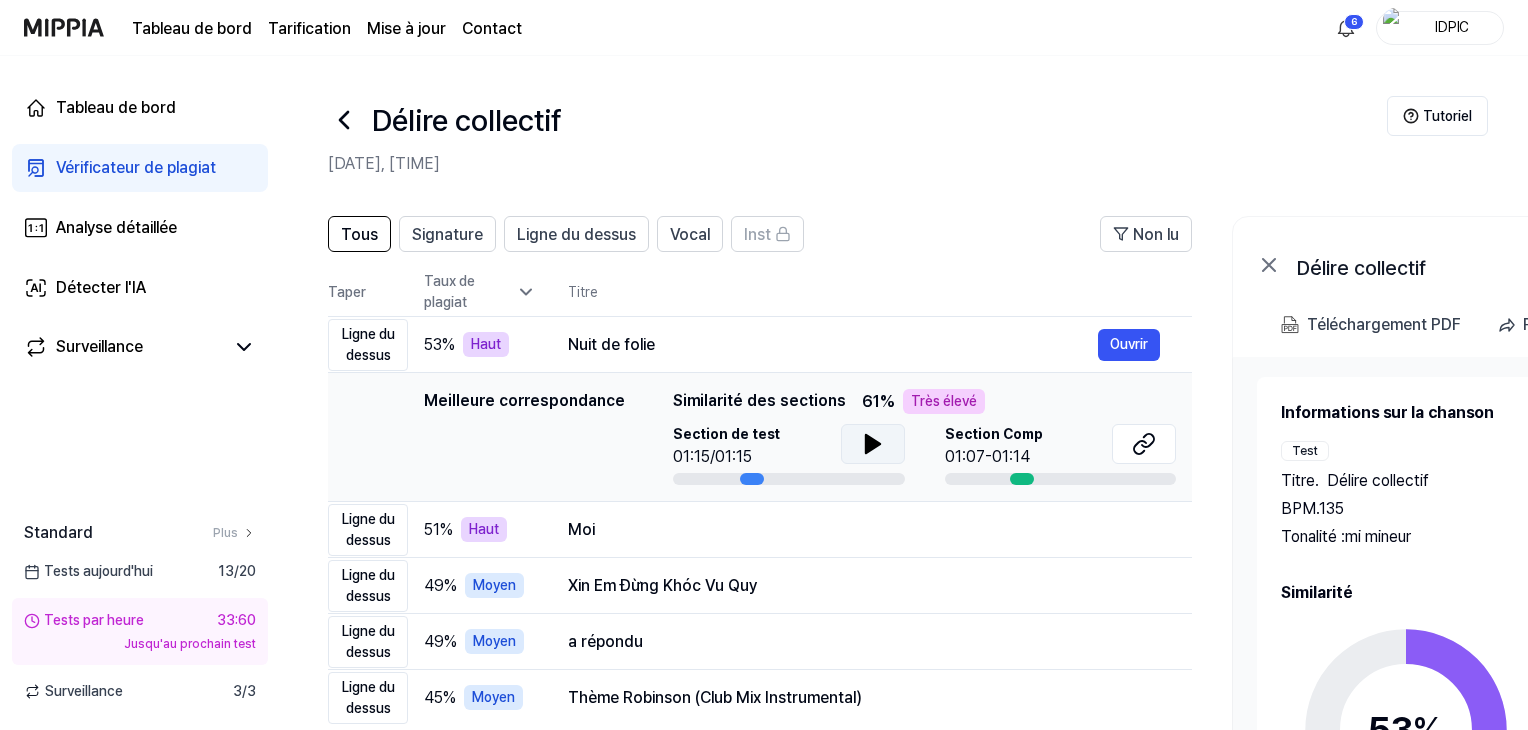 click 